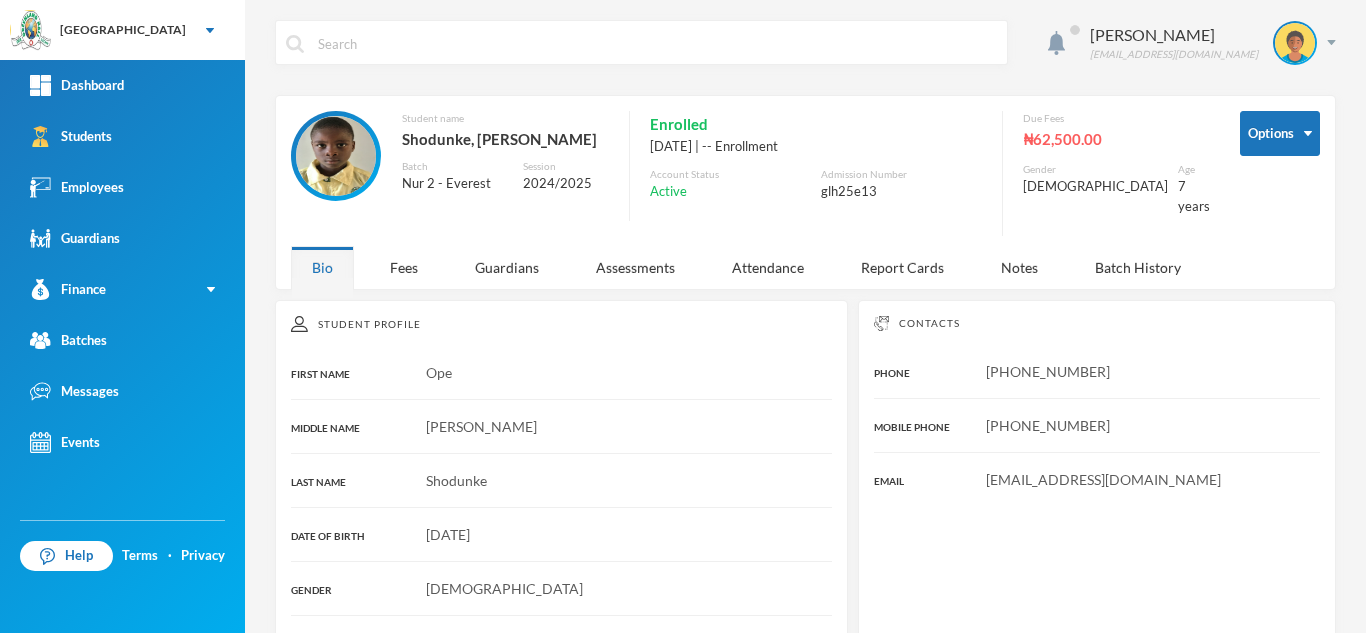 scroll, scrollTop: 0, scrollLeft: 0, axis: both 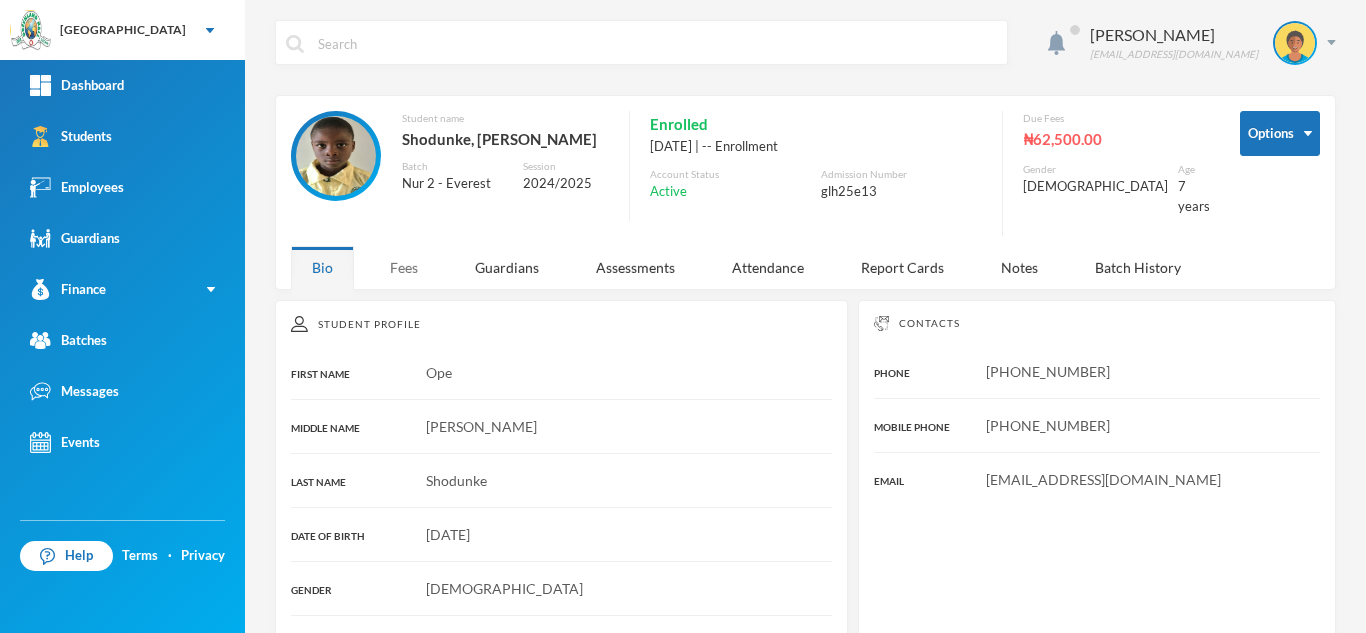 click on "Fees" at bounding box center [404, 267] 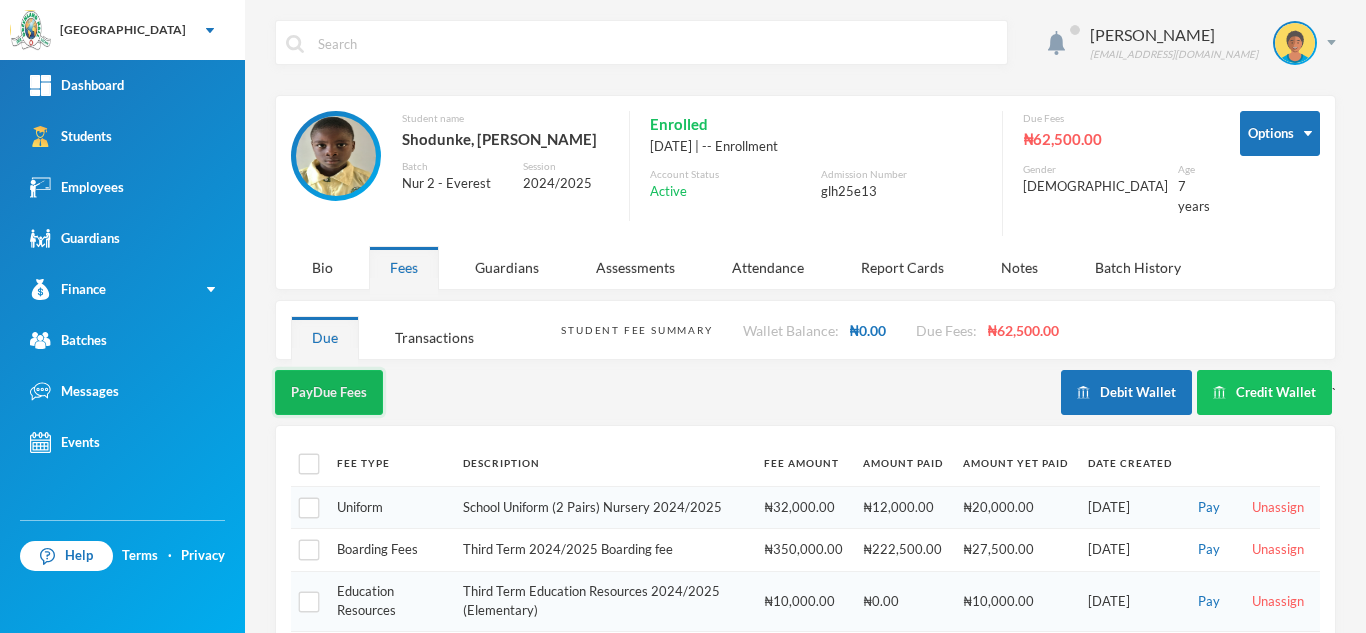 click on "Pay  Due Fees" at bounding box center [329, 392] 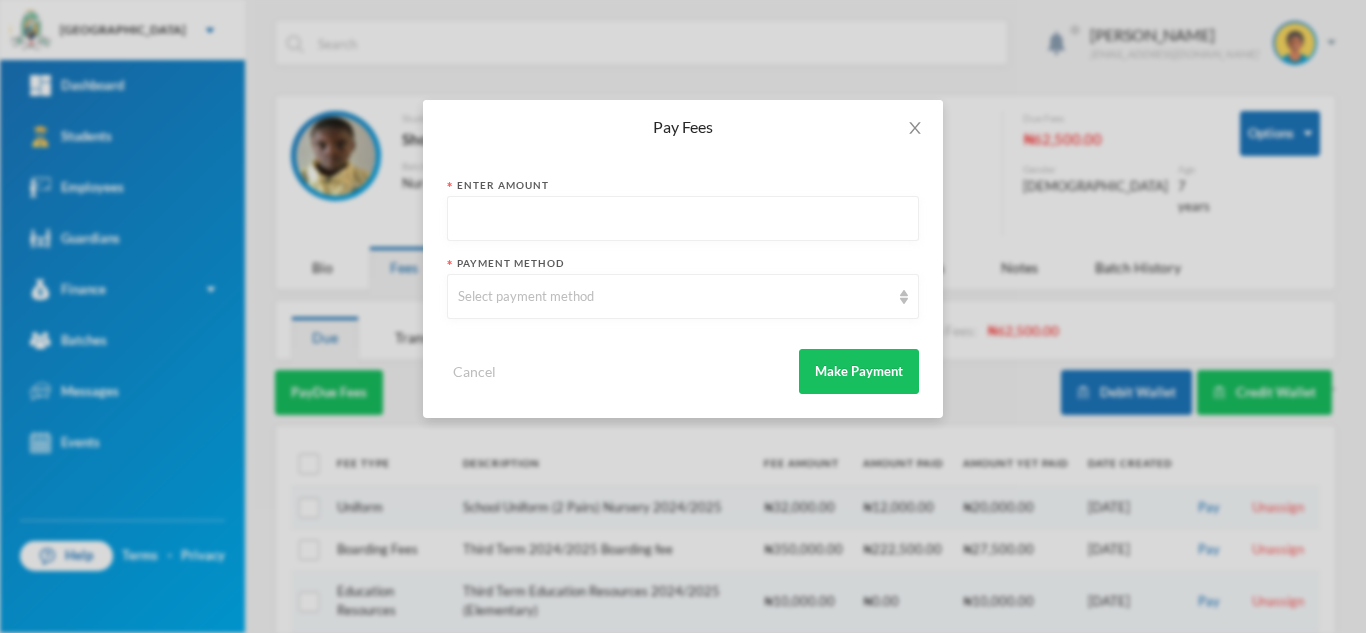 click at bounding box center (683, 219) 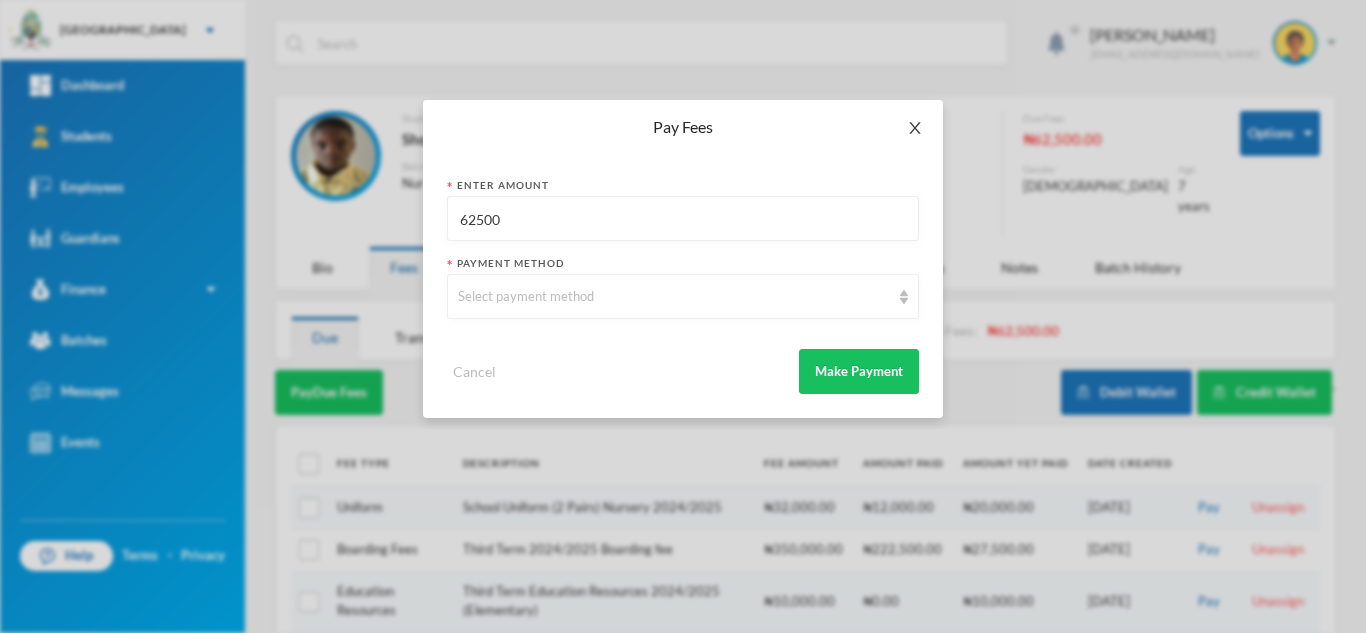 type on "62500" 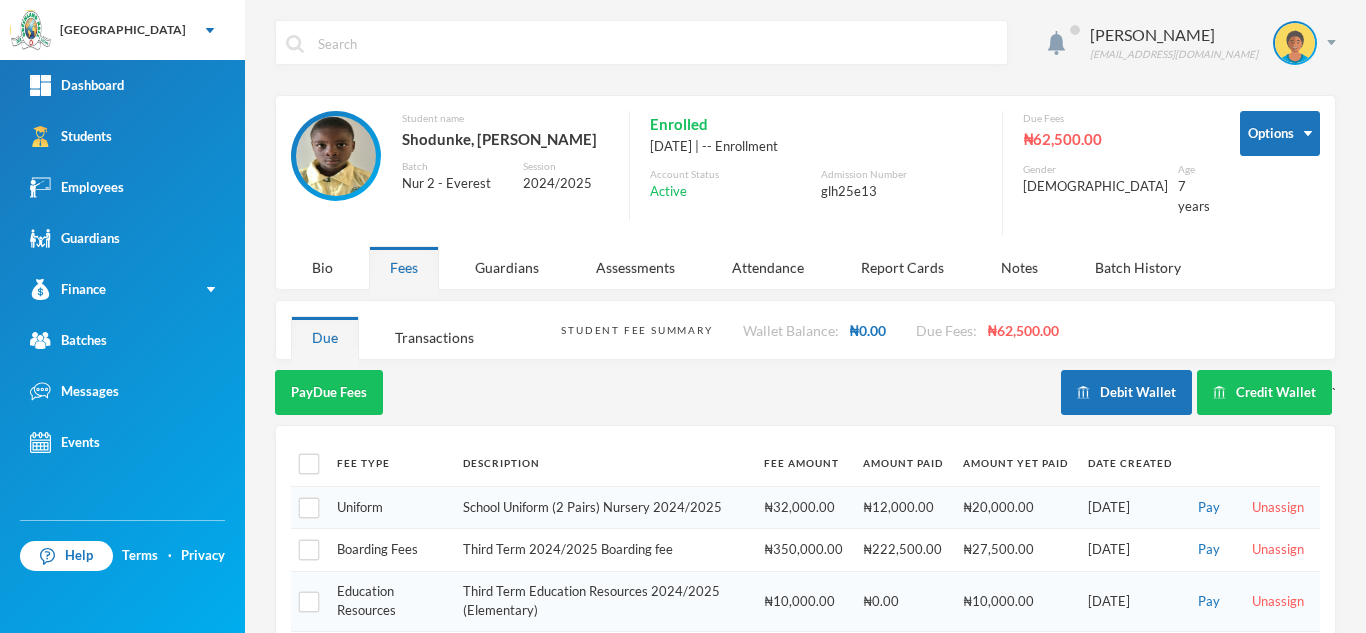 scroll, scrollTop: 61, scrollLeft: 0, axis: vertical 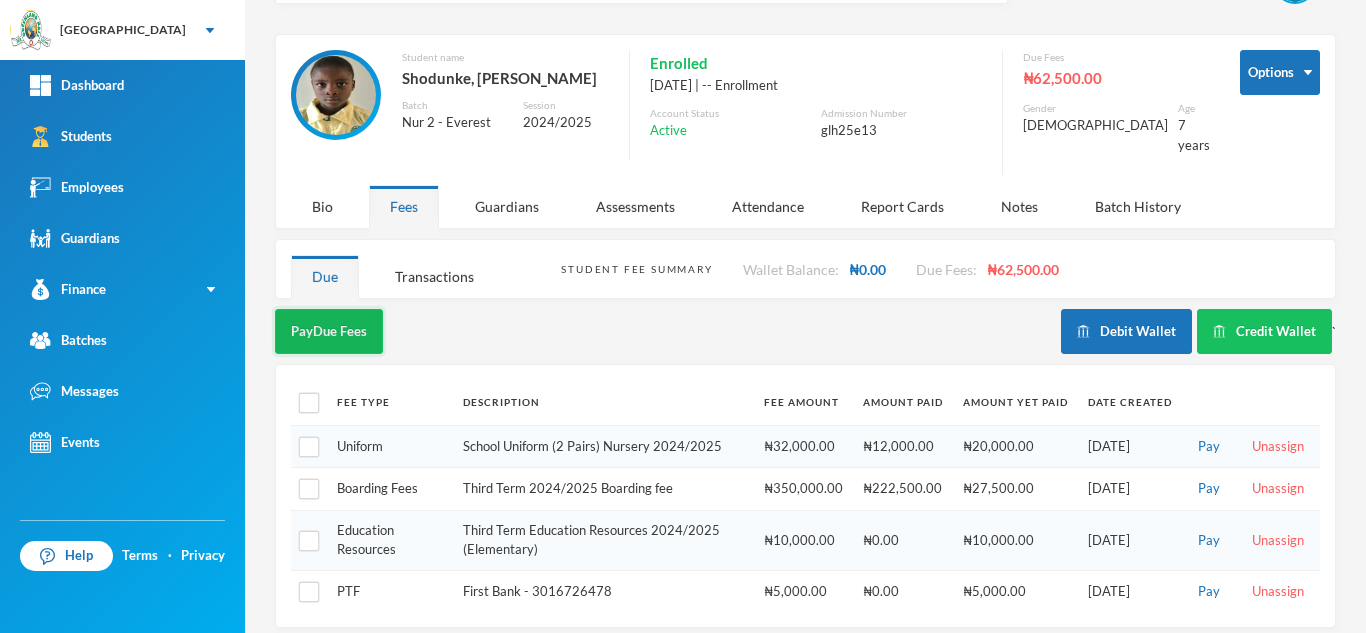 click on "Pay  Due Fees" at bounding box center (329, 331) 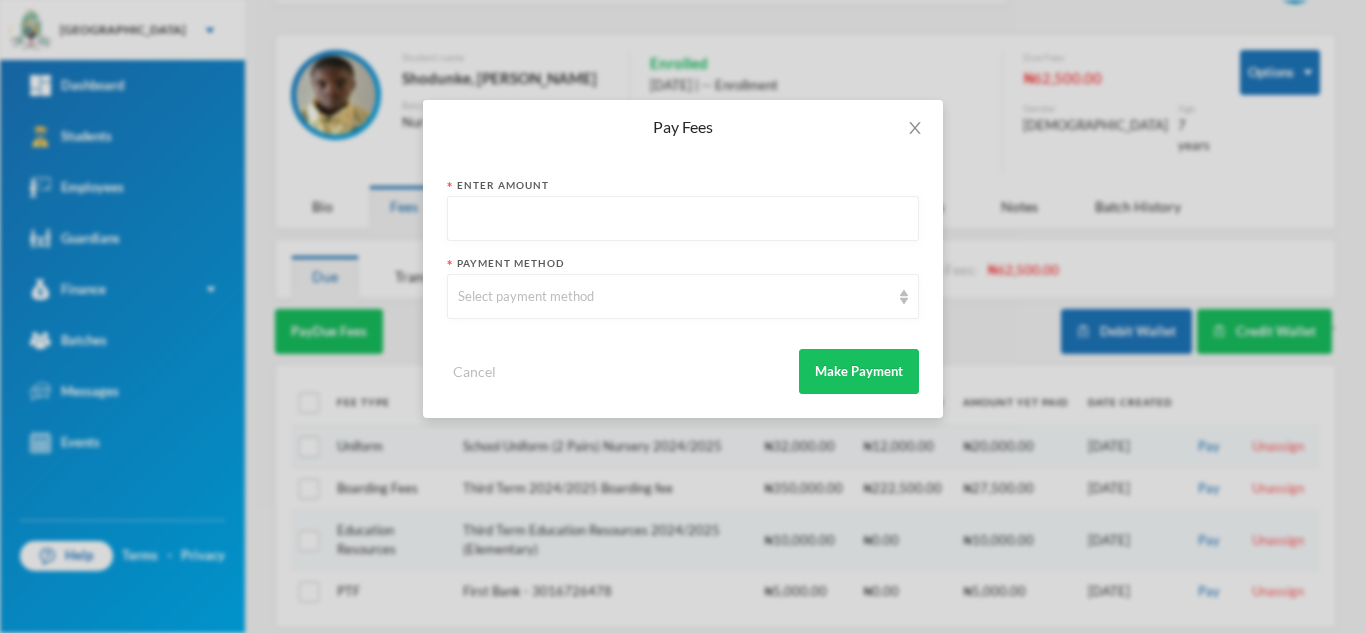 click at bounding box center [683, 219] 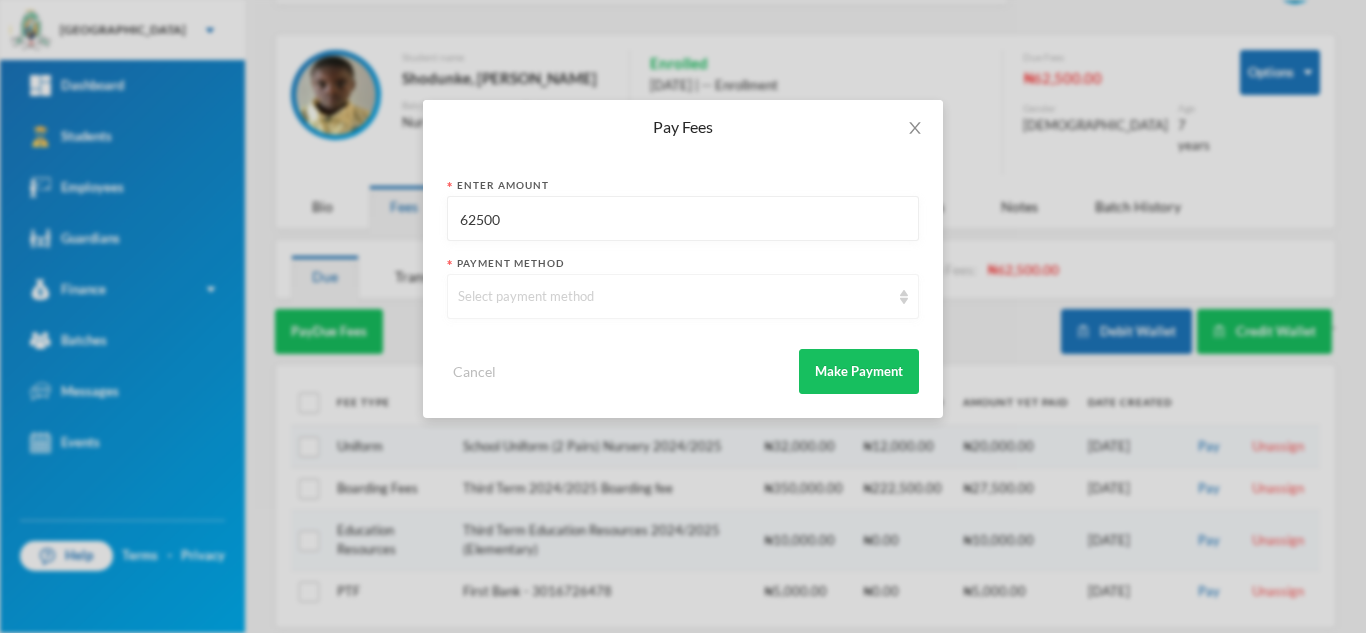type on "62500" 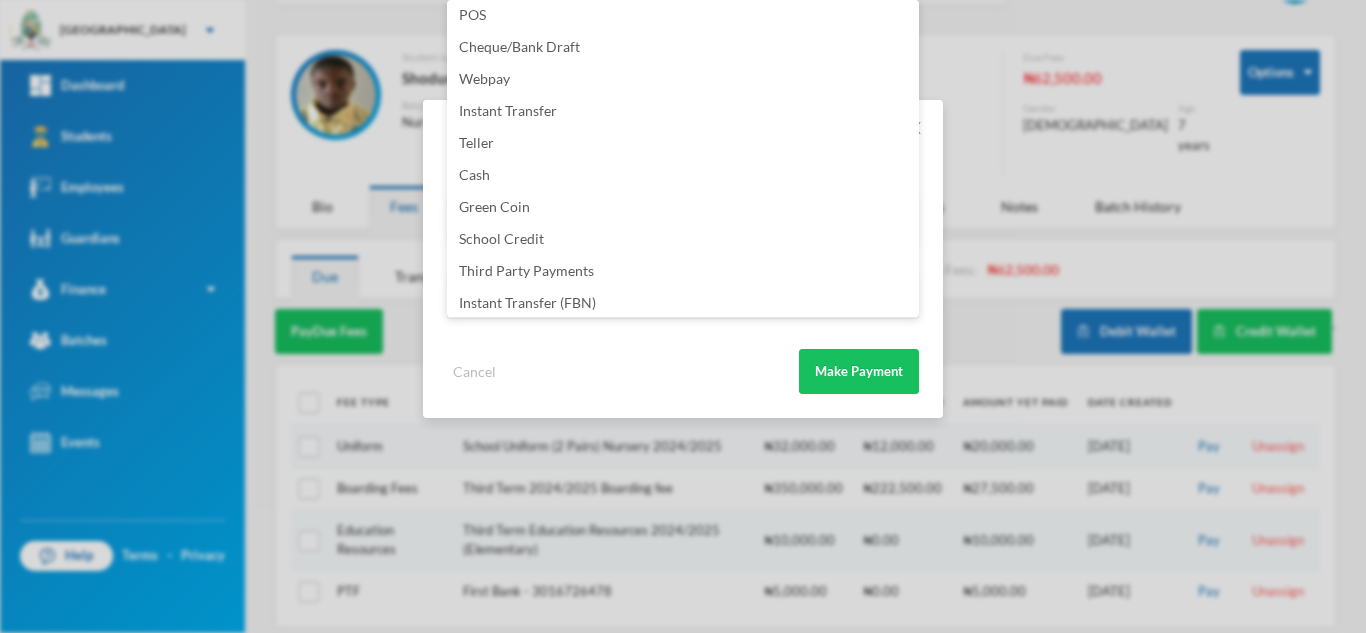 scroll, scrollTop: 203, scrollLeft: 0, axis: vertical 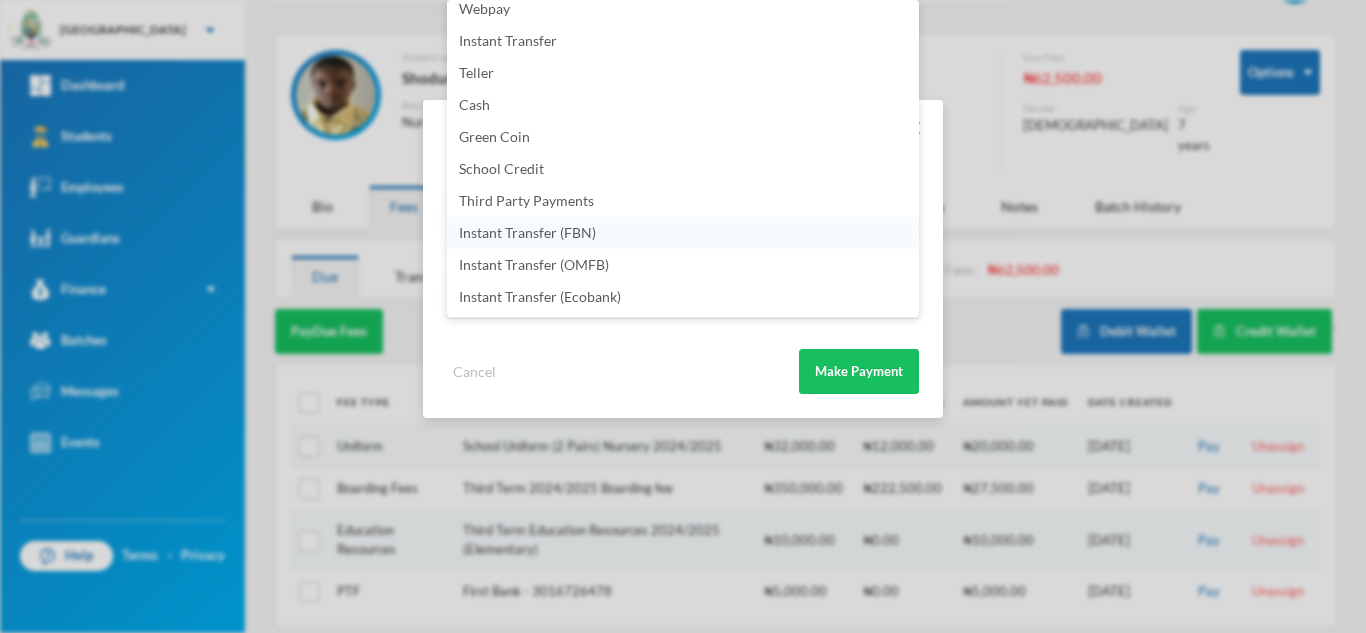 click on "Instant Transfer (FBN)" at bounding box center [683, 233] 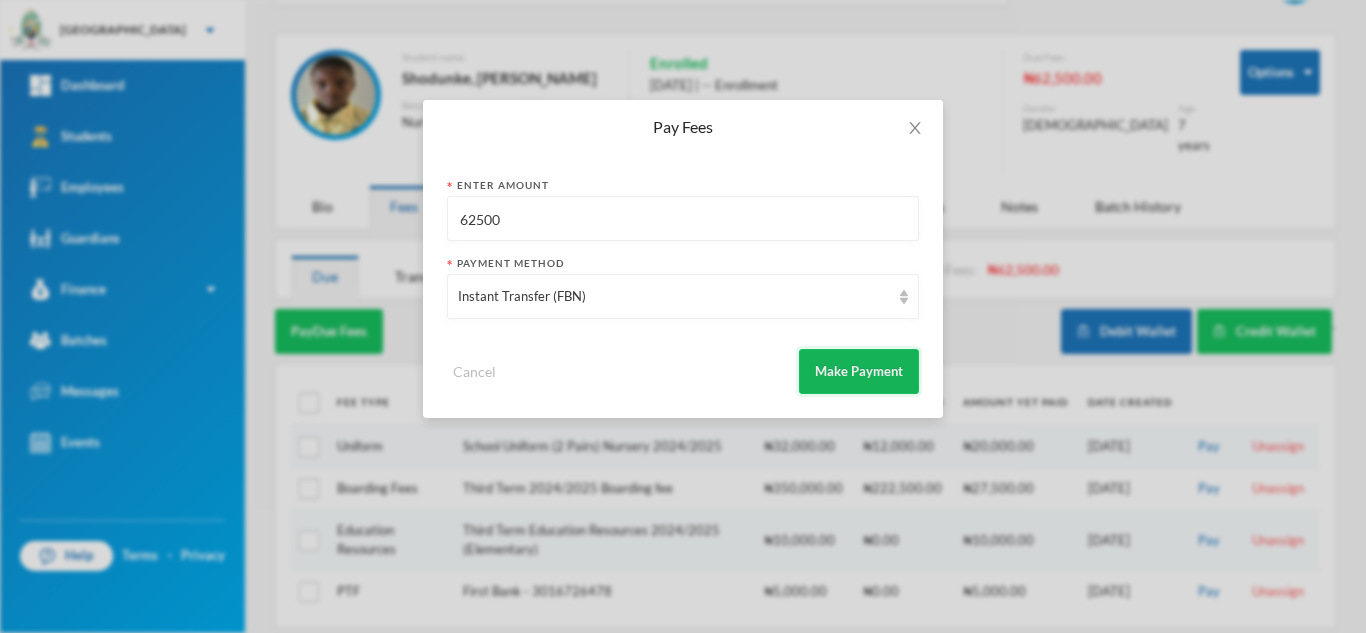 click on "Make Payment" at bounding box center [859, 371] 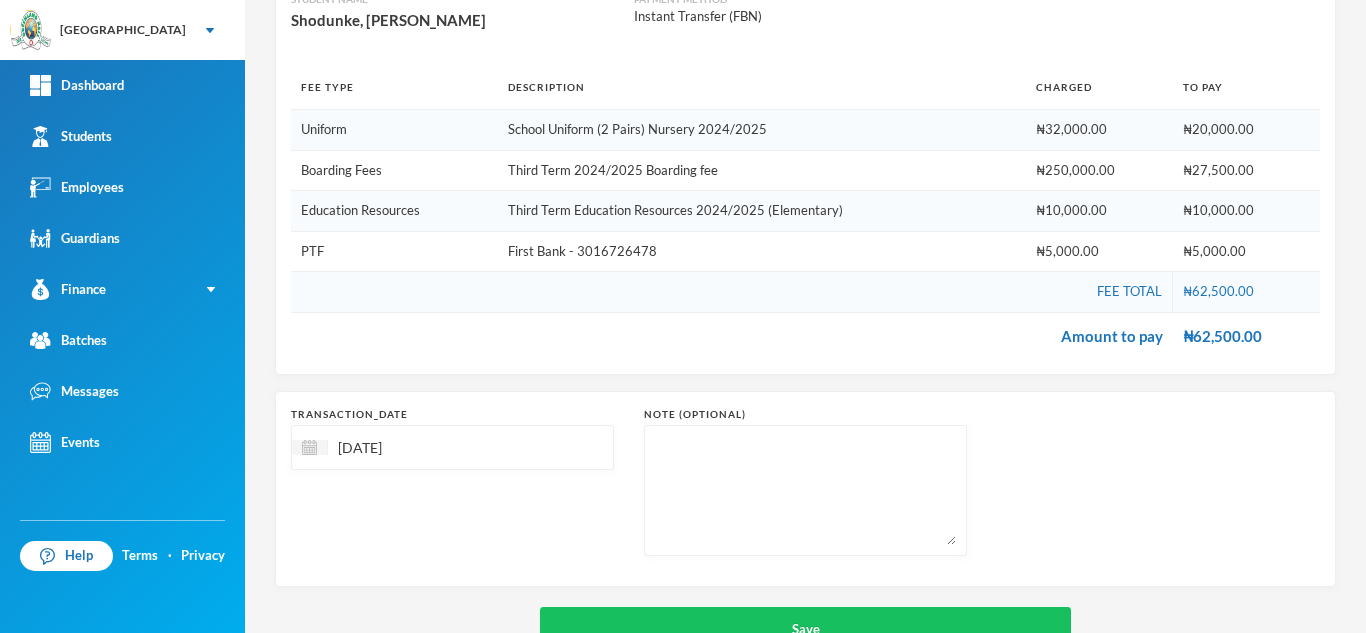 scroll, scrollTop: 290, scrollLeft: 0, axis: vertical 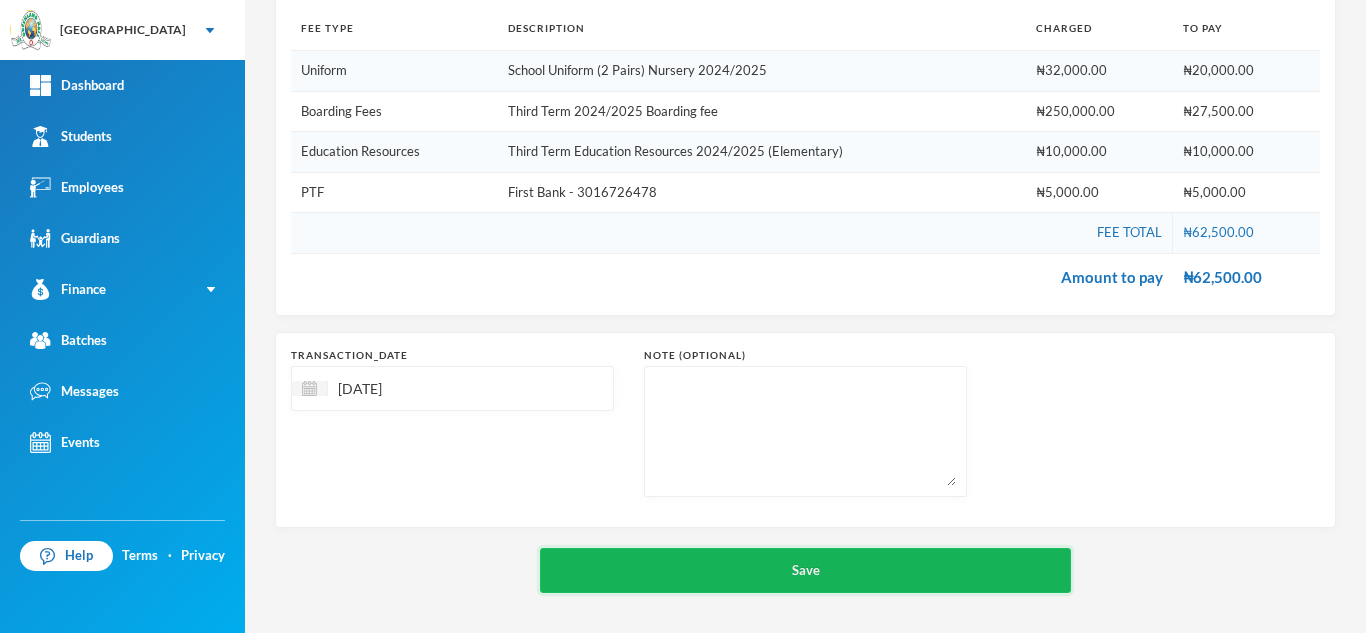 click on "Save" at bounding box center (805, 570) 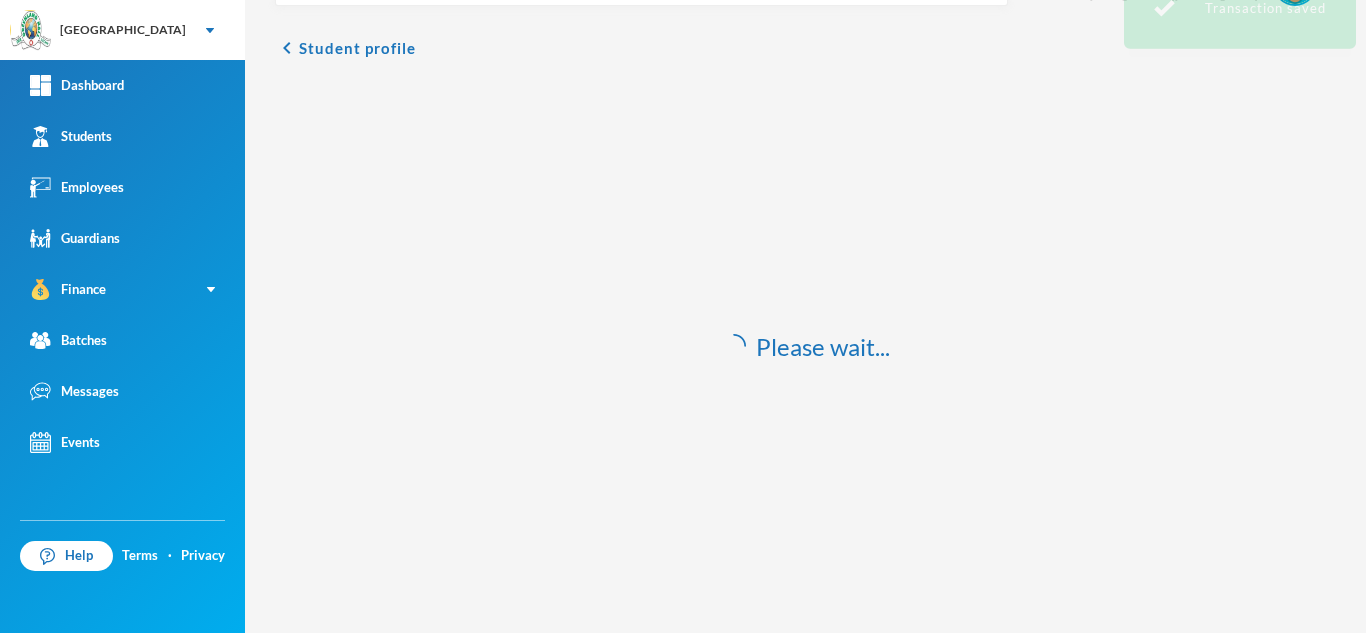 scroll, scrollTop: 59, scrollLeft: 0, axis: vertical 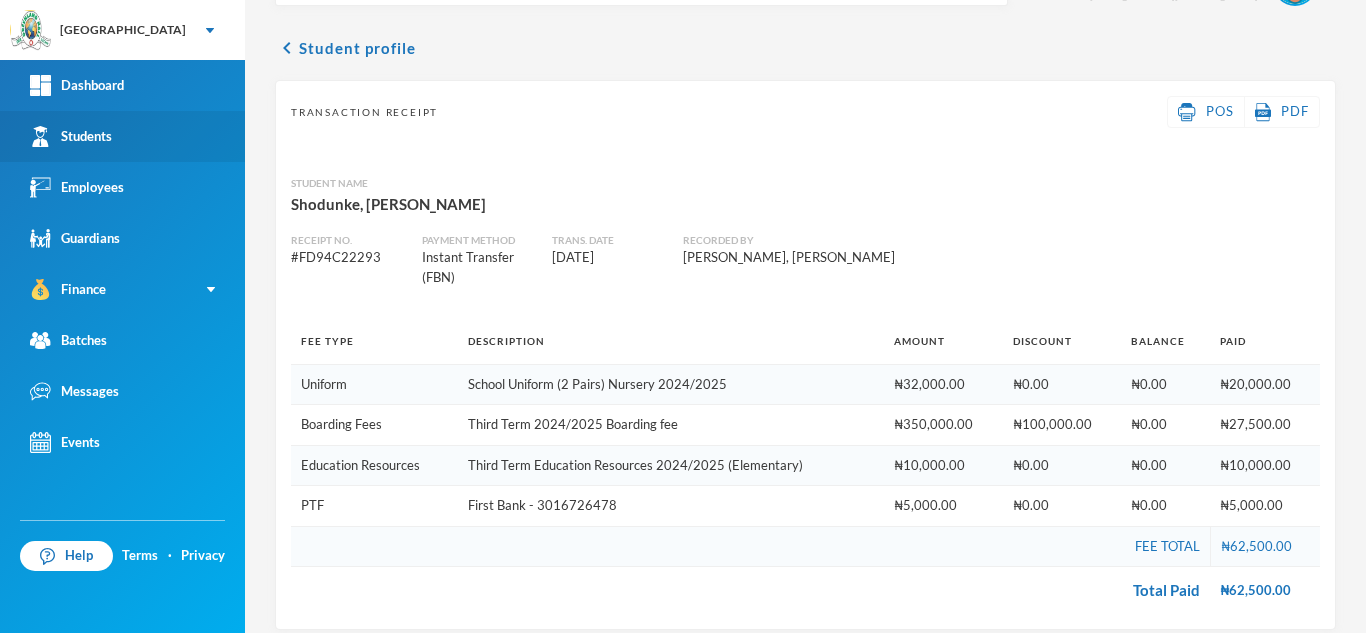 click on "Students" at bounding box center (122, 136) 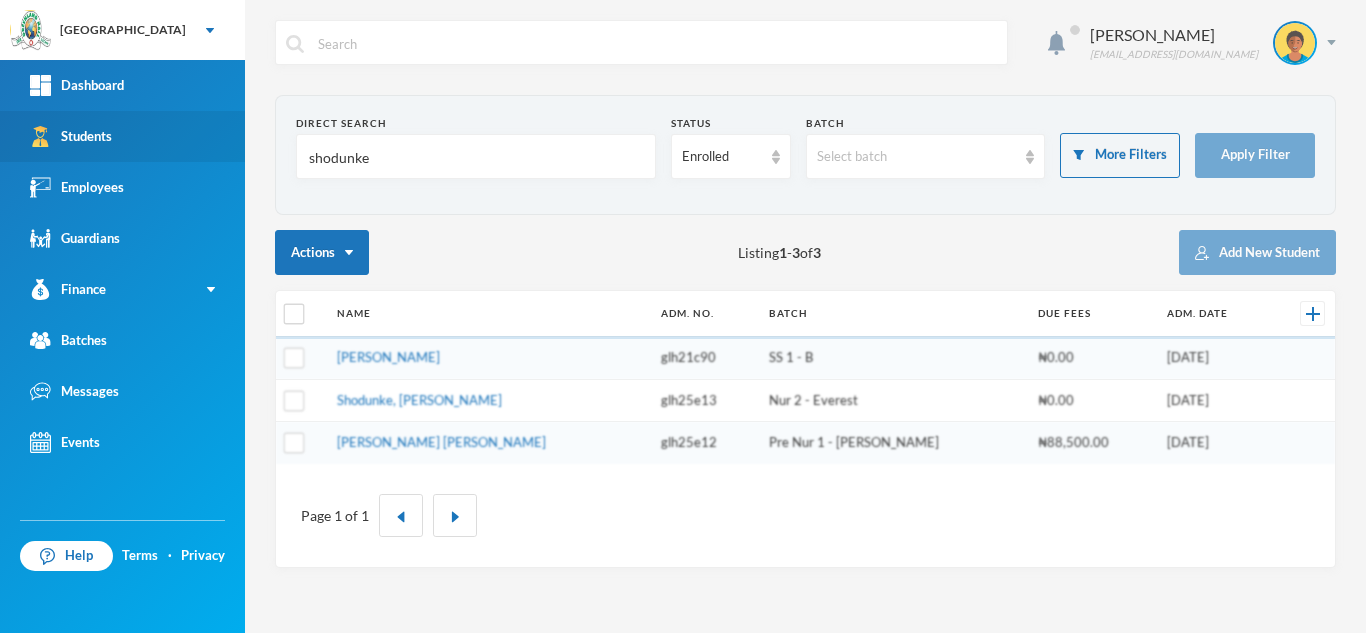 scroll, scrollTop: 0, scrollLeft: 0, axis: both 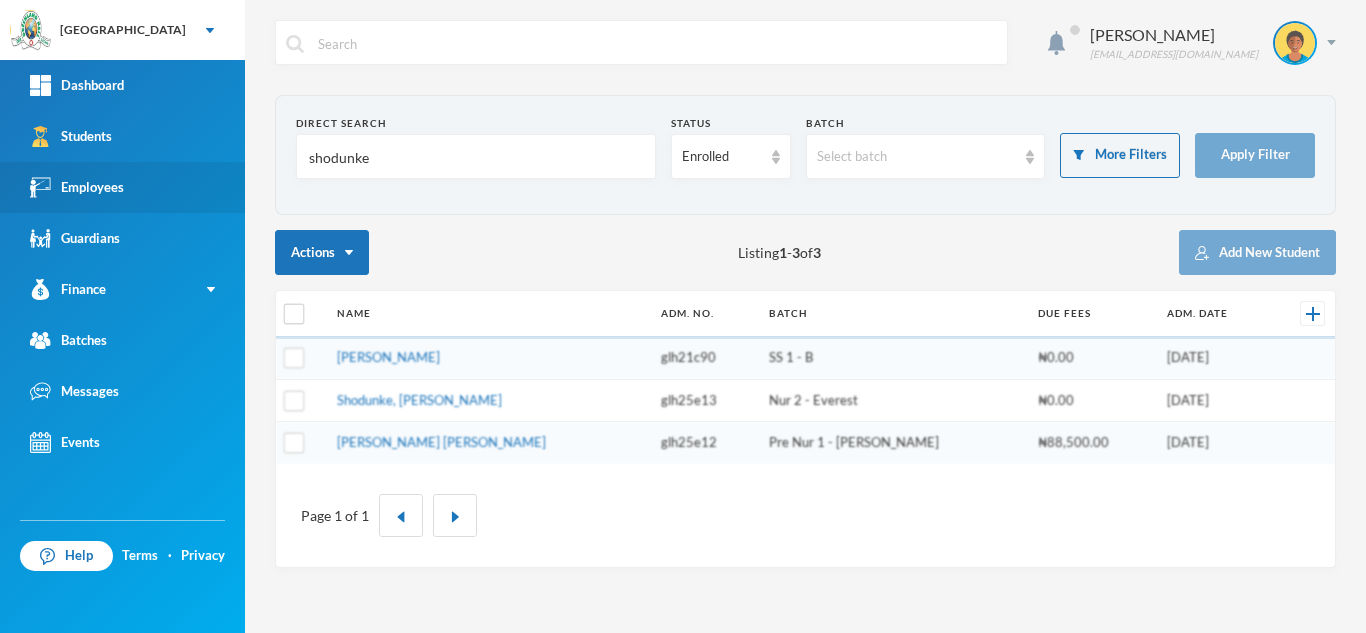 drag, startPoint x: 421, startPoint y: 136, endPoint x: 59, endPoint y: 186, distance: 365.43674 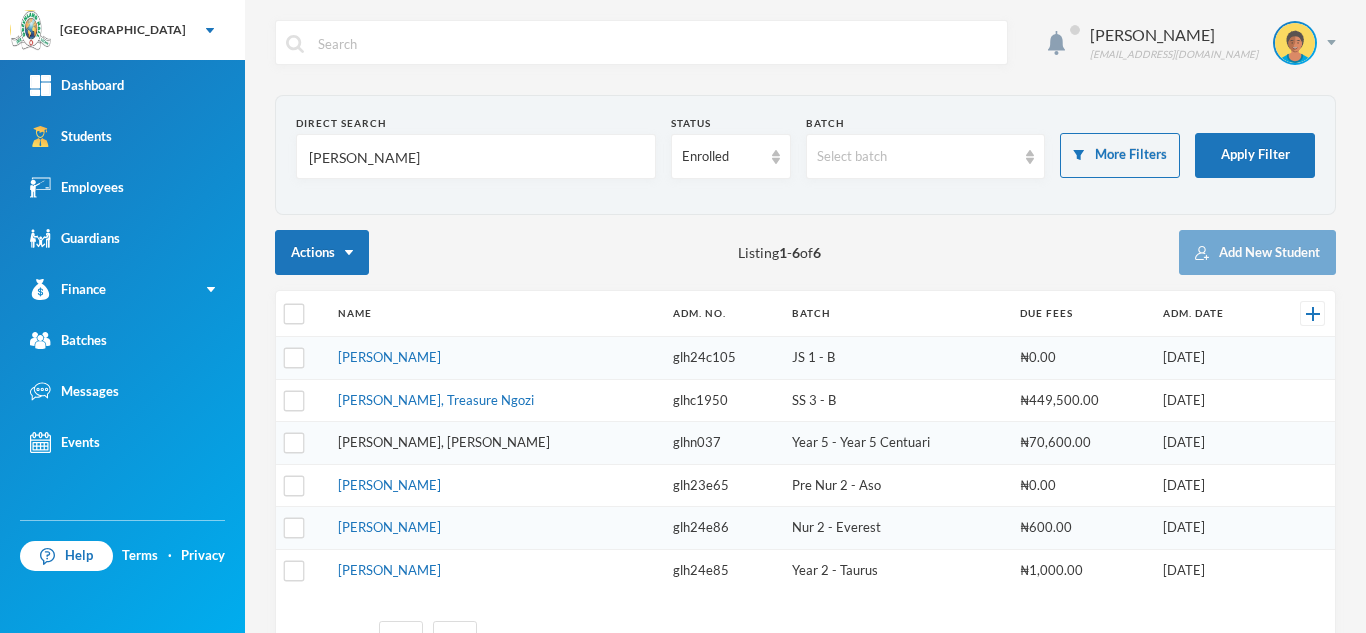 type on "[PERSON_NAME]" 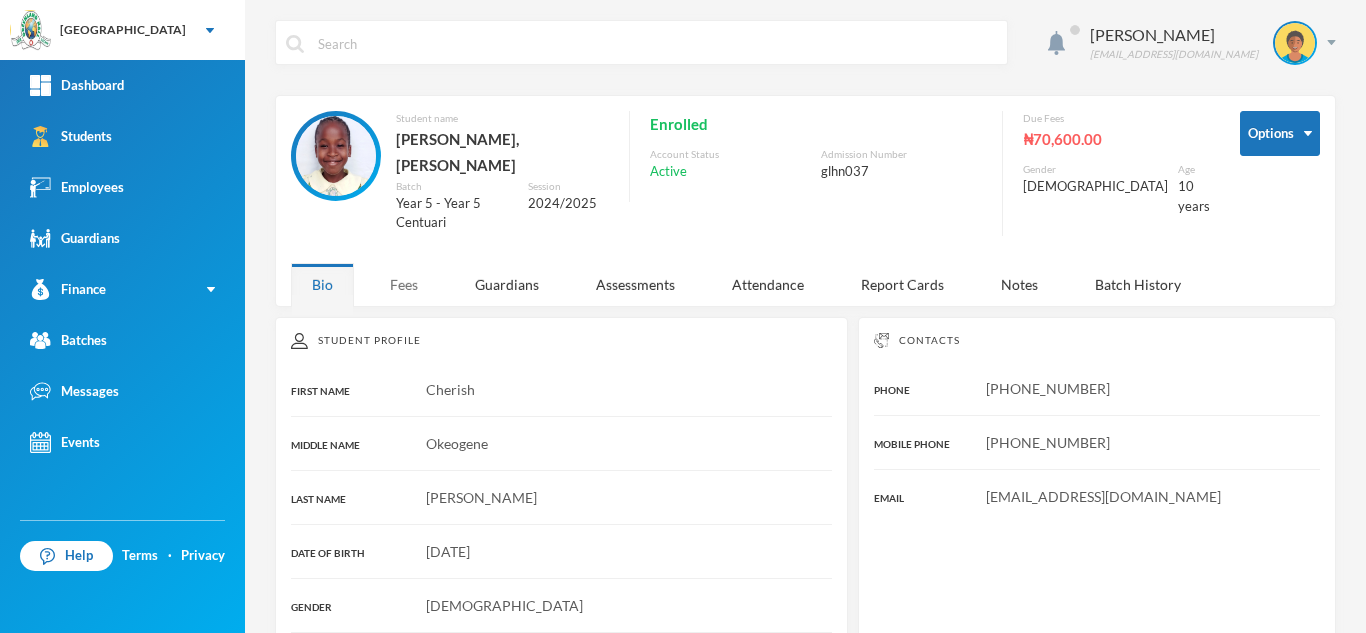 click on "Fees" at bounding box center (404, 284) 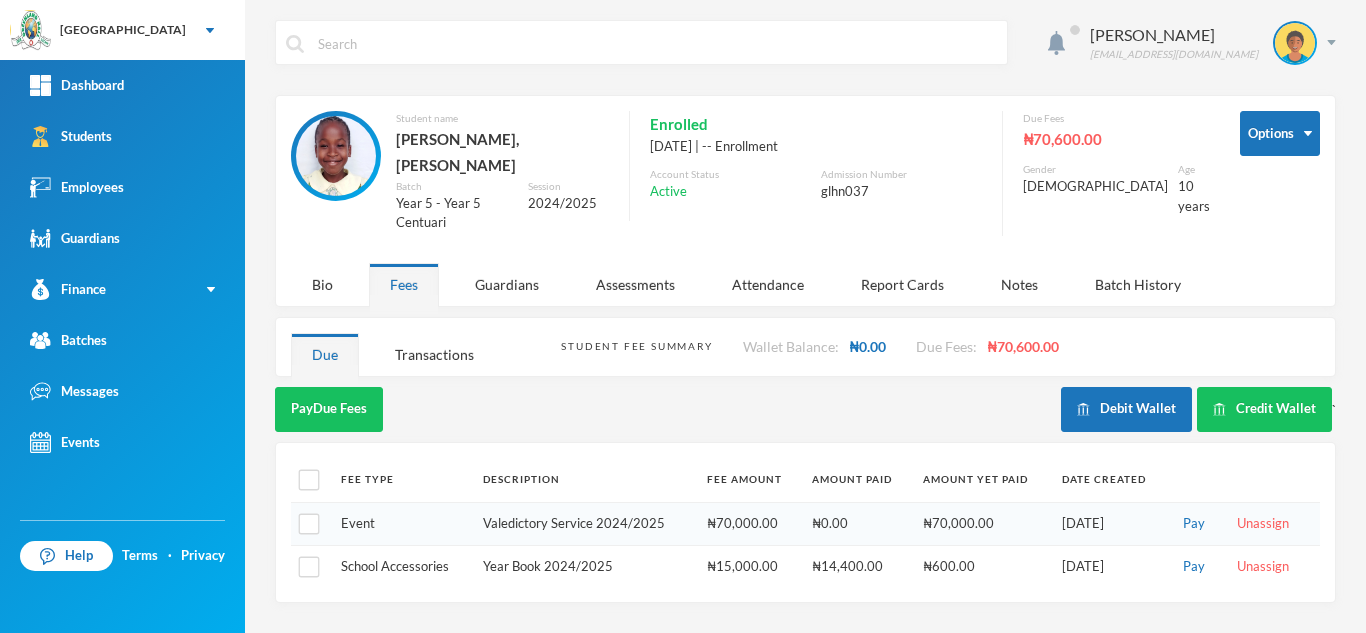 click on "Aderogba Olumide [EMAIL_ADDRESS][DOMAIN_NAME] Options Student name [PERSON_NAME], [PERSON_NAME] Batch Year 5 - Year 5 Centuari Session 2024/2025 Enrolled [DATE]  |   -- Enrollment Account Status Active Admission Number glhn037 Due Fees ₦70,600.00 Gender [DEMOGRAPHIC_DATA] Age [DEMOGRAPHIC_DATA] years Bio Fees Guardians Assessments Attendance Report Cards Notes Batch History Student Fee Summary Wallet Balance: ₦0.00 Due Fees: ₦70,600.00 Due Transactions Pay  Due Fees Debit Wallet Credit Wallet ` Fee Type Description Fee Amount Amount Paid Amount Yet Paid Date Created   Event Valedictory Service 2024/2025 ₦70,000.00 ₦0.00 ₦70,000.00 [DATE] Pay Unassign School Accessories Year Book 2024/2025 ₦15,000.00 ₦14,400.00 ₦600.00 [DATE] Pay Unassign" at bounding box center (805, 316) 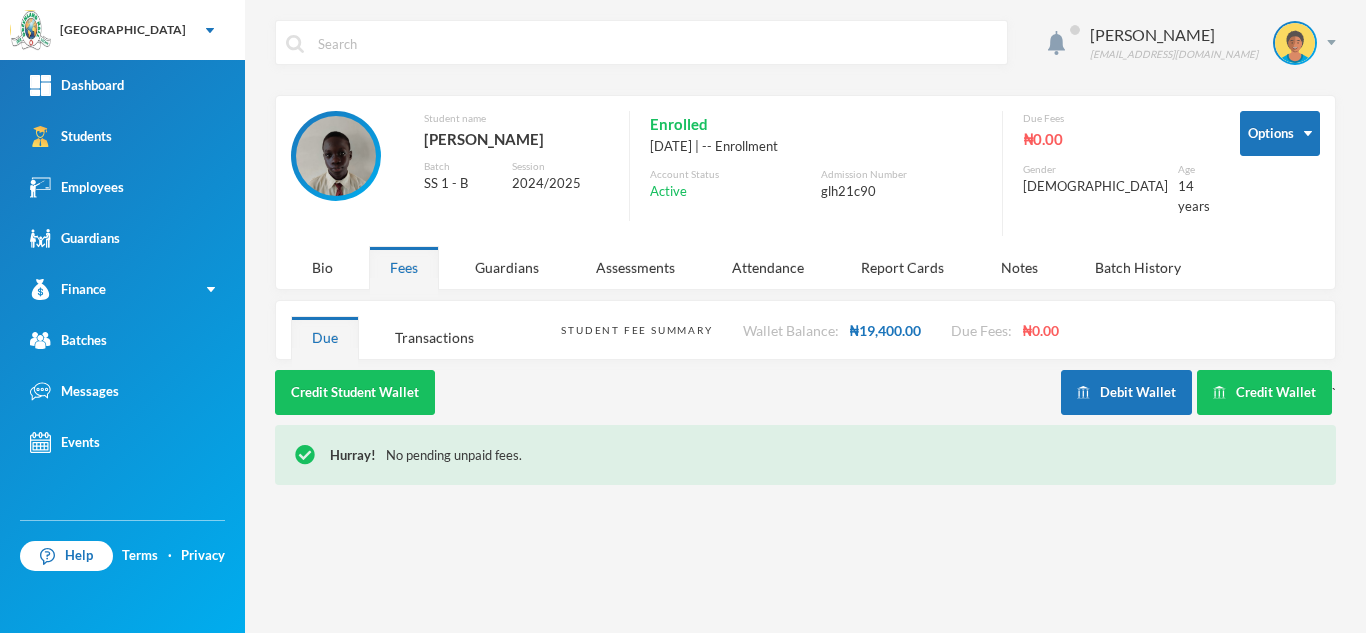 click on "Students" at bounding box center (122, 136) 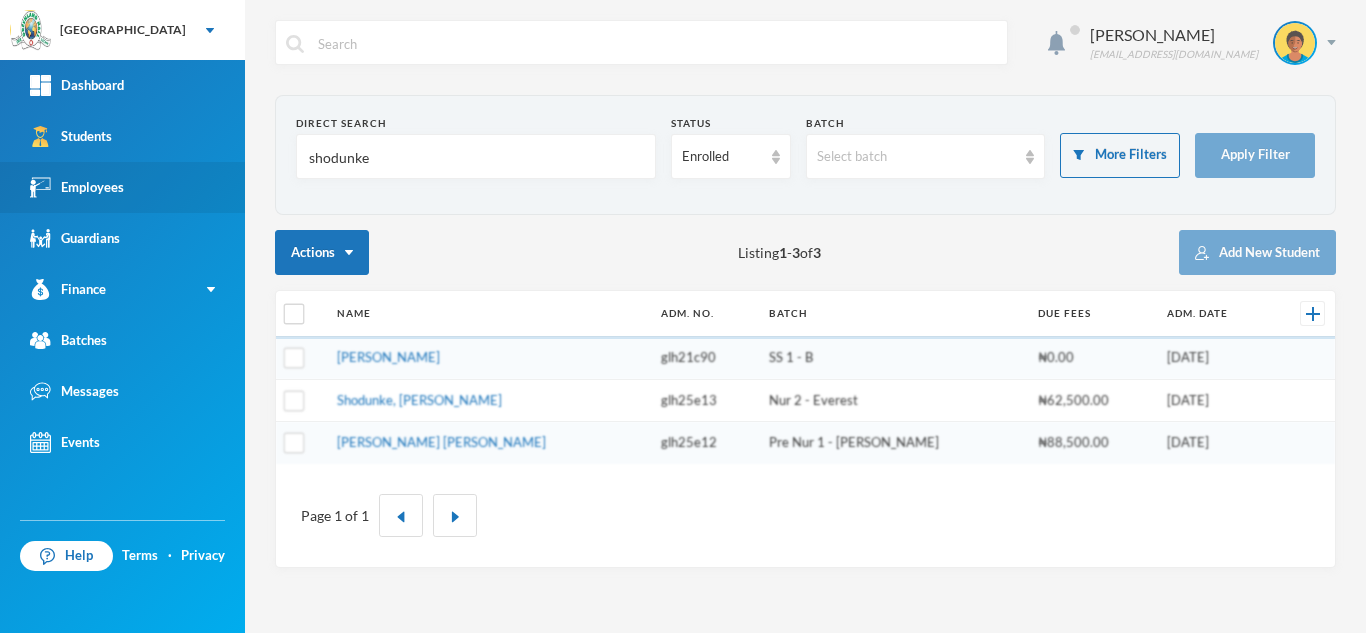 drag, startPoint x: 371, startPoint y: 154, endPoint x: 181, endPoint y: 169, distance: 190.59119 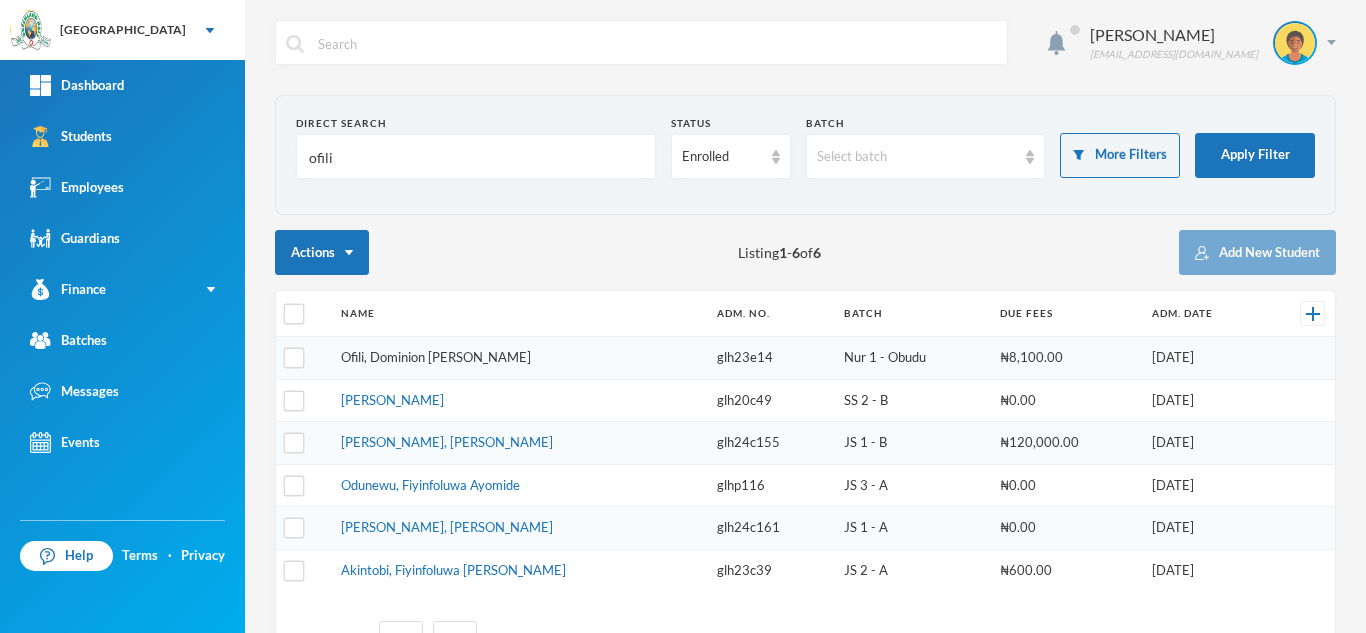 type on "ofili" 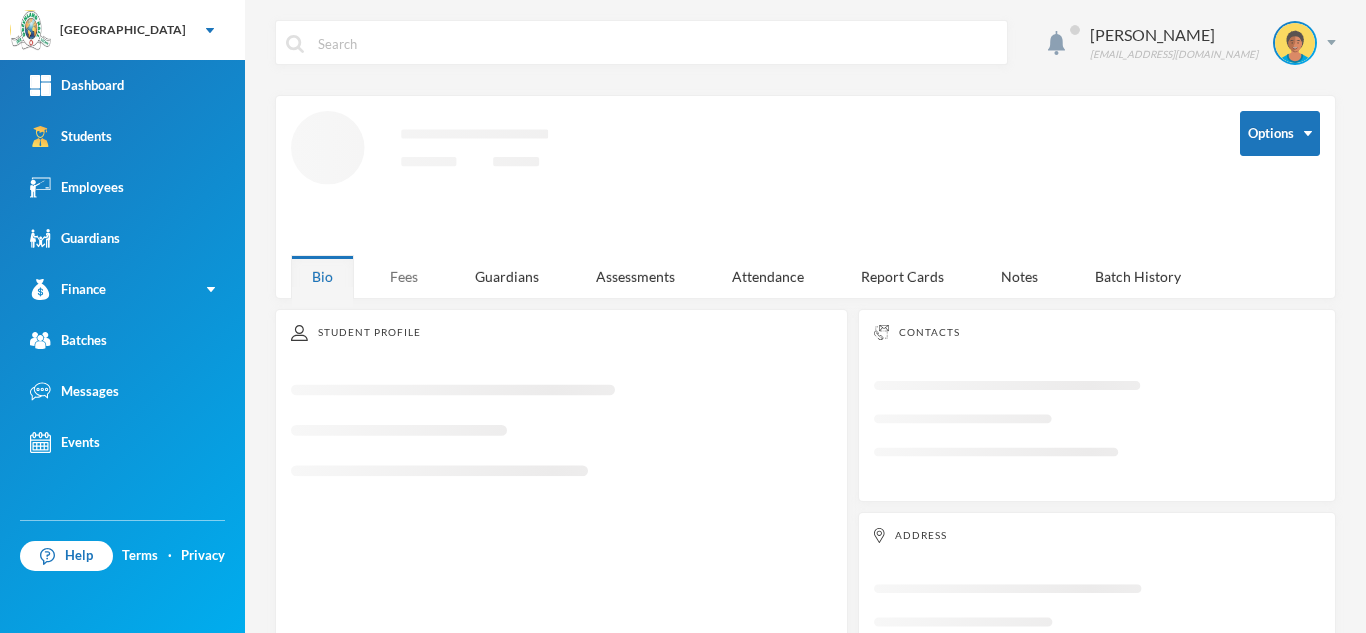 click on "Fees" at bounding box center (404, 276) 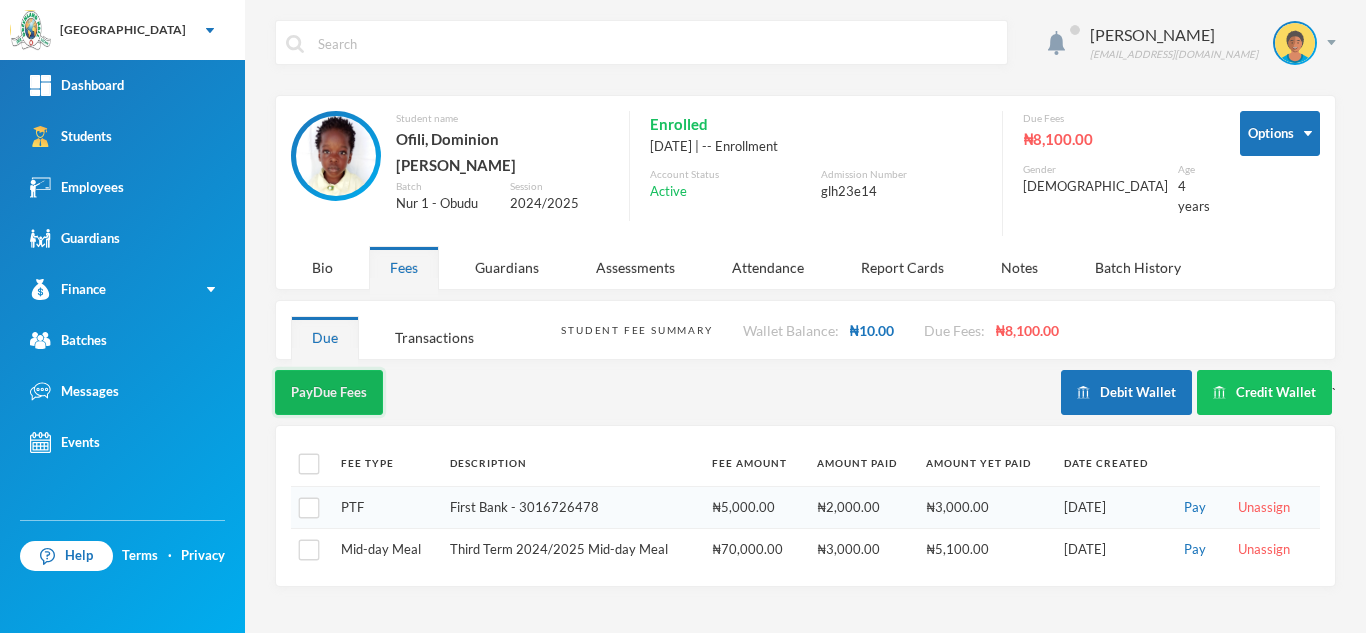 click on "Pay  Due Fees" at bounding box center [329, 392] 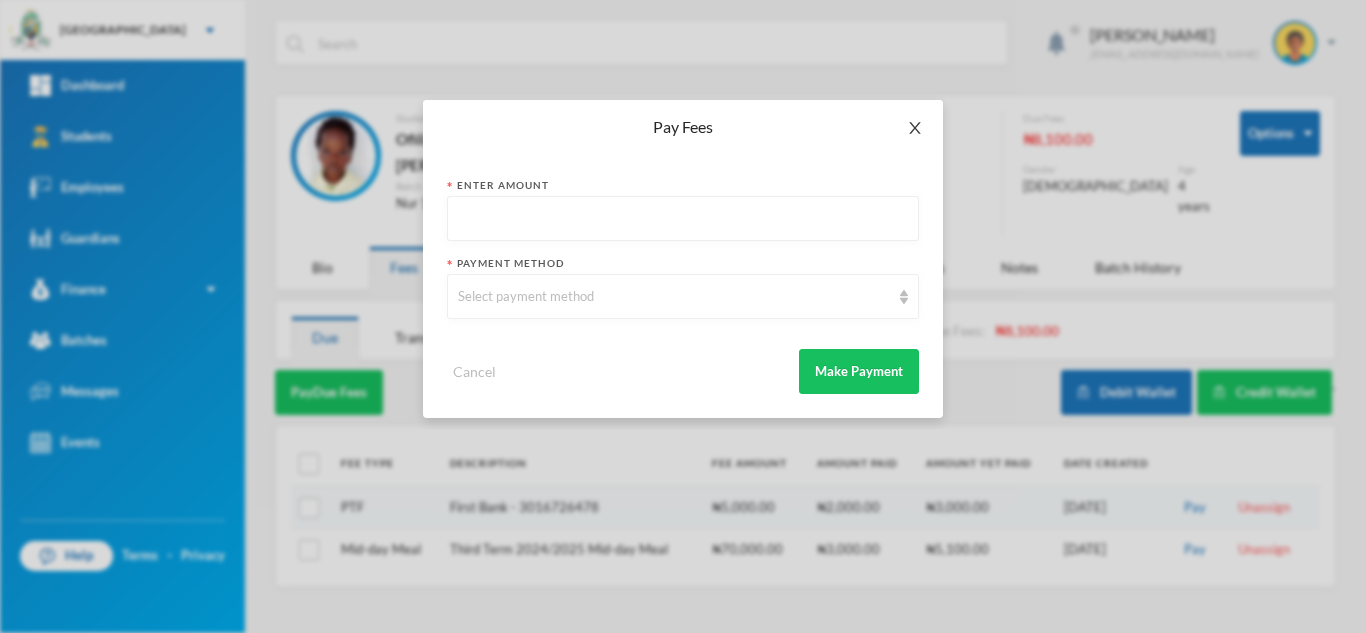 click 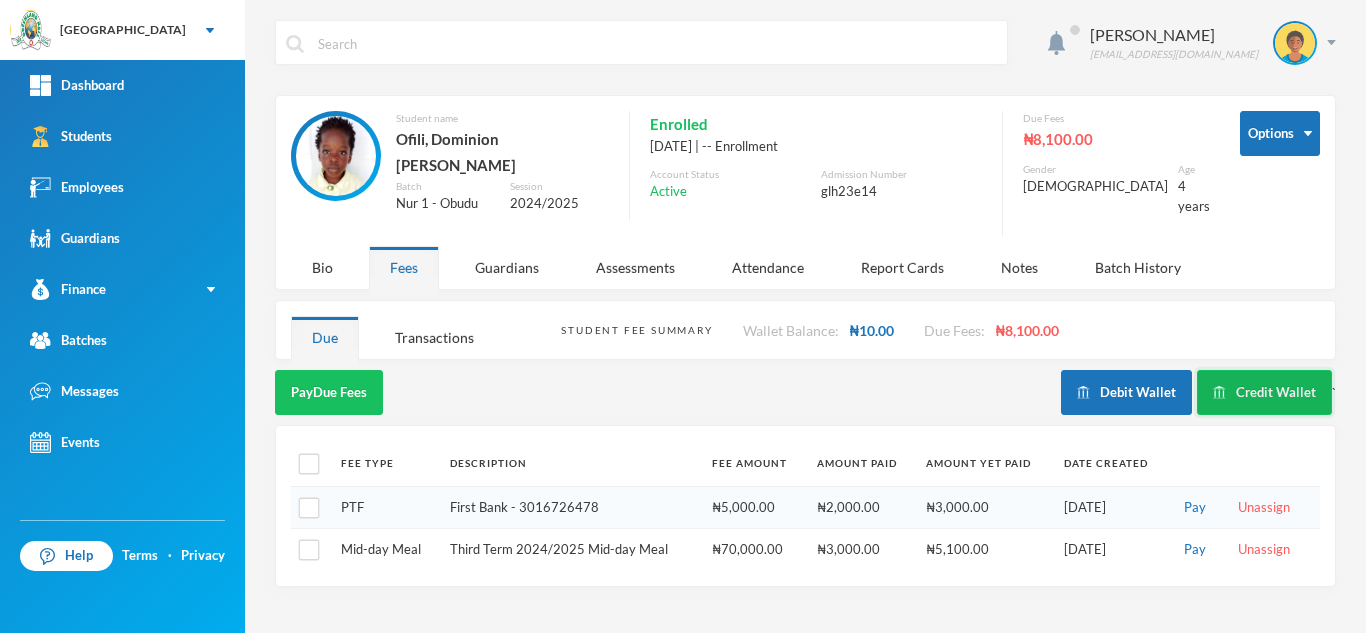 click on "Credit Wallet" at bounding box center (1264, 392) 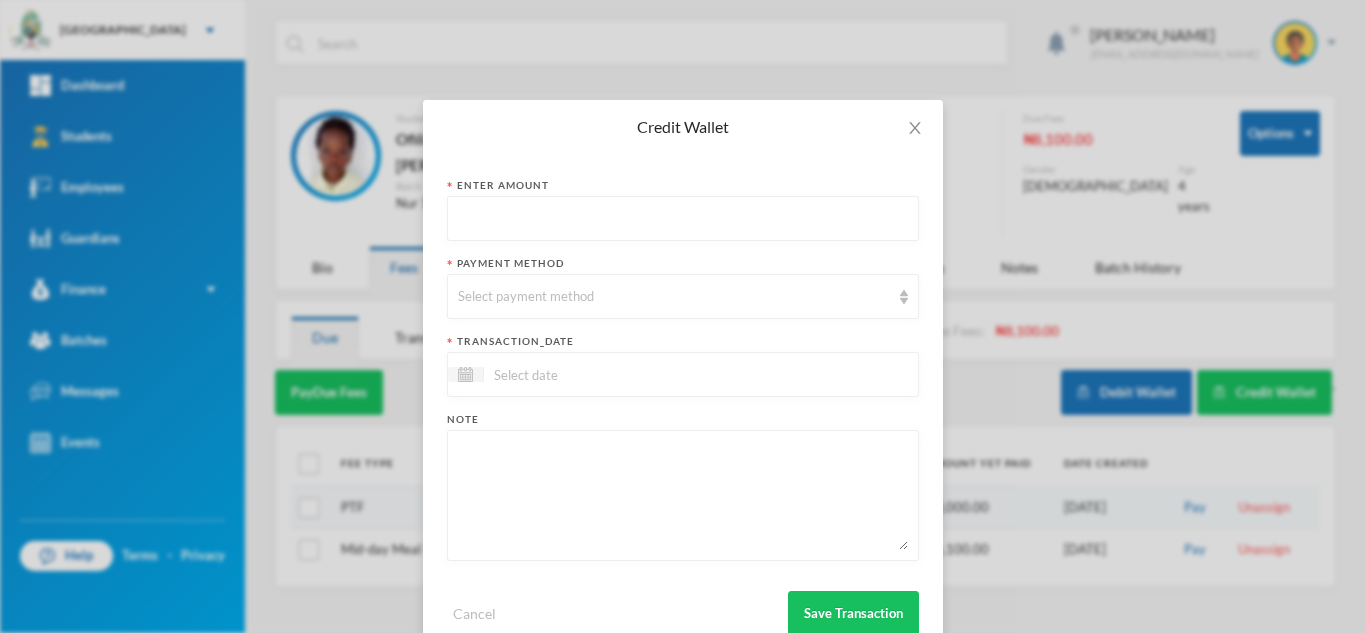 click at bounding box center (683, 219) 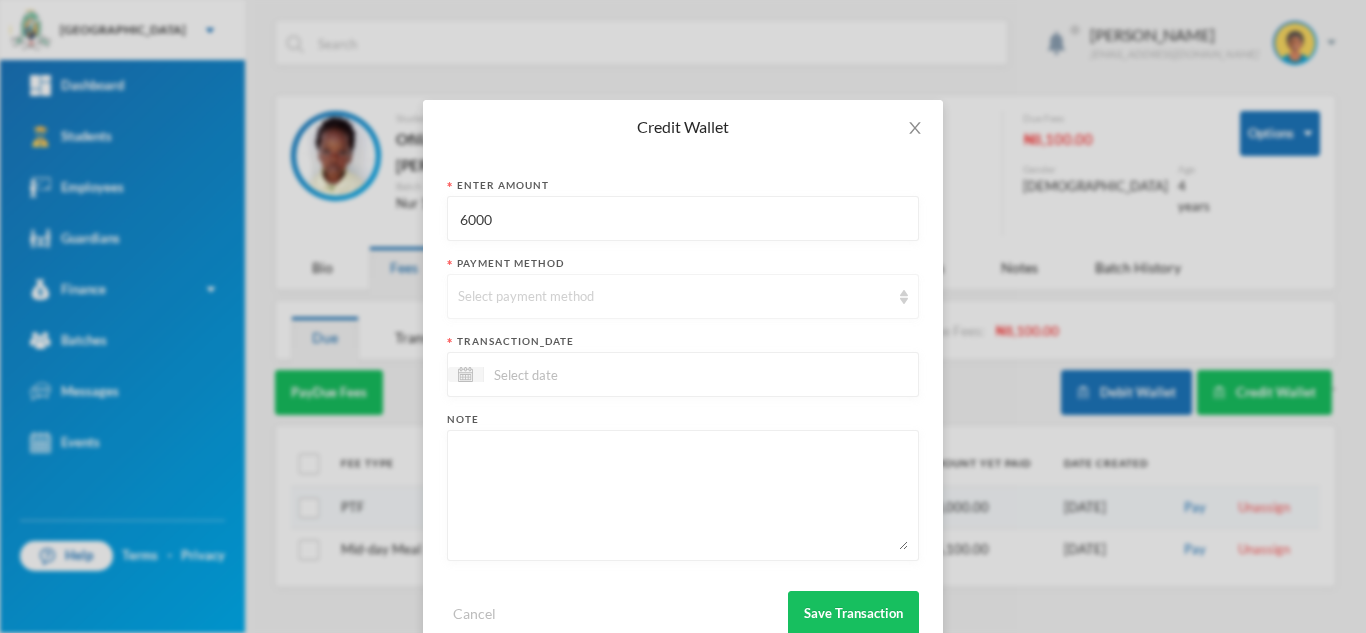 type on "6000" 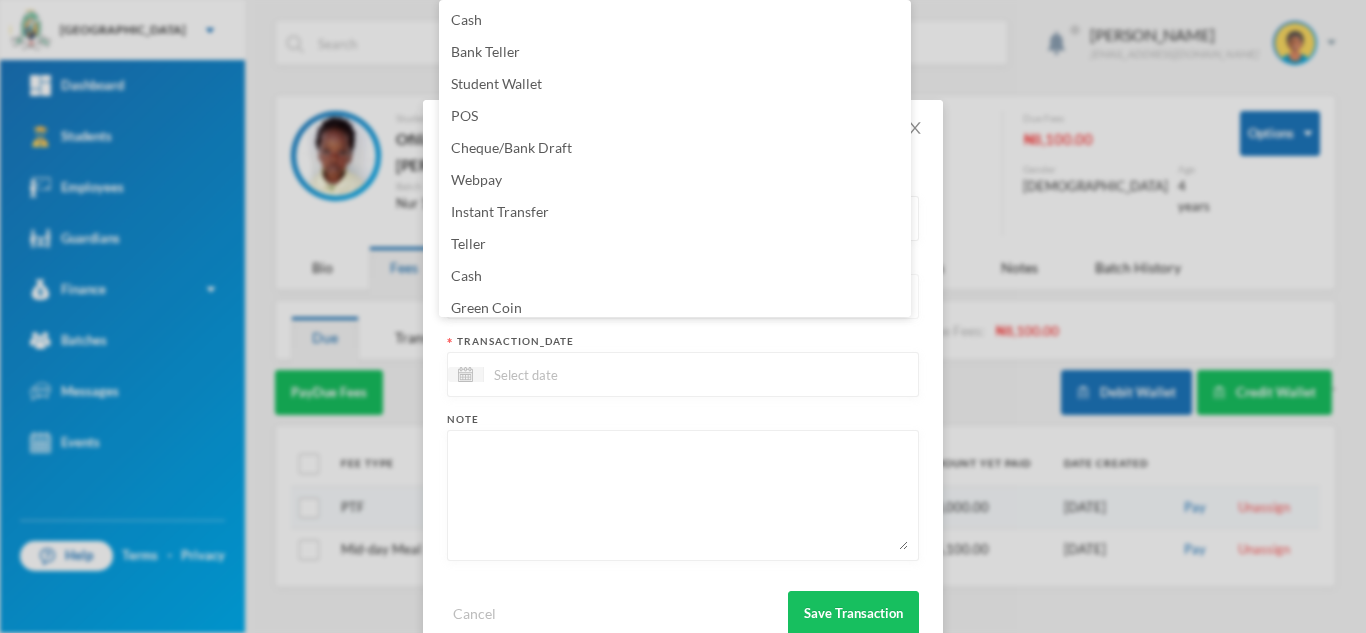 scroll, scrollTop: 7, scrollLeft: 0, axis: vertical 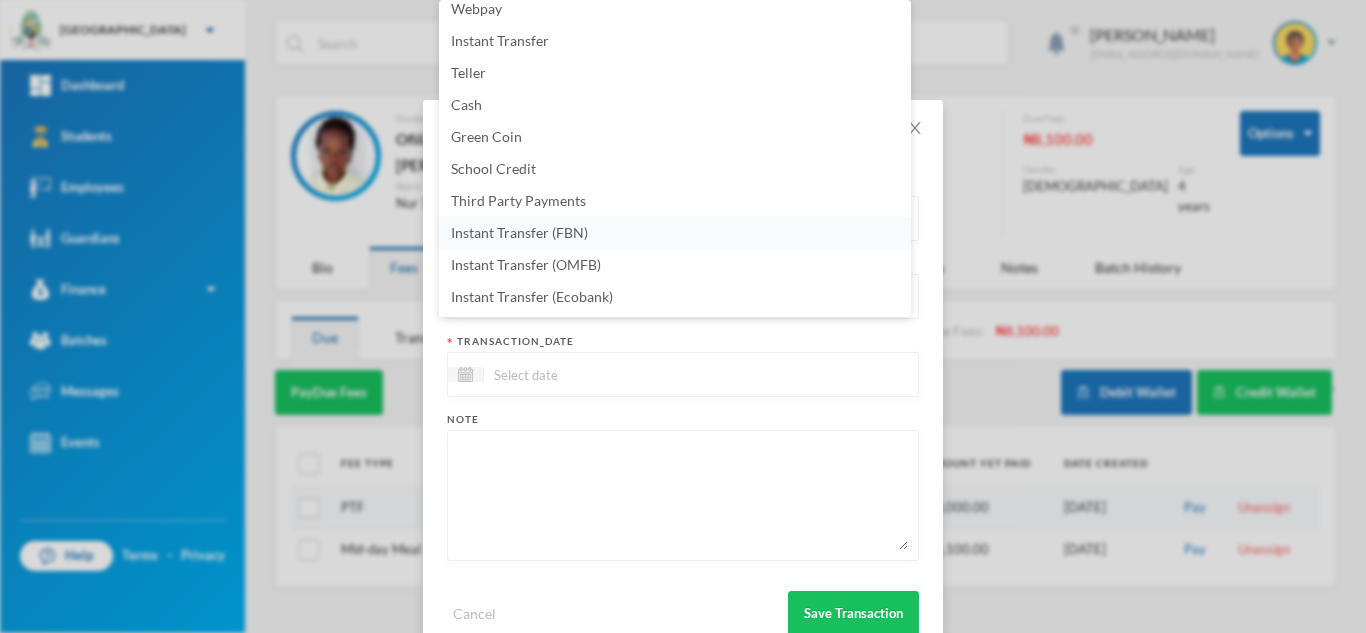 click on "Instant Transfer (FBN)" at bounding box center (675, 233) 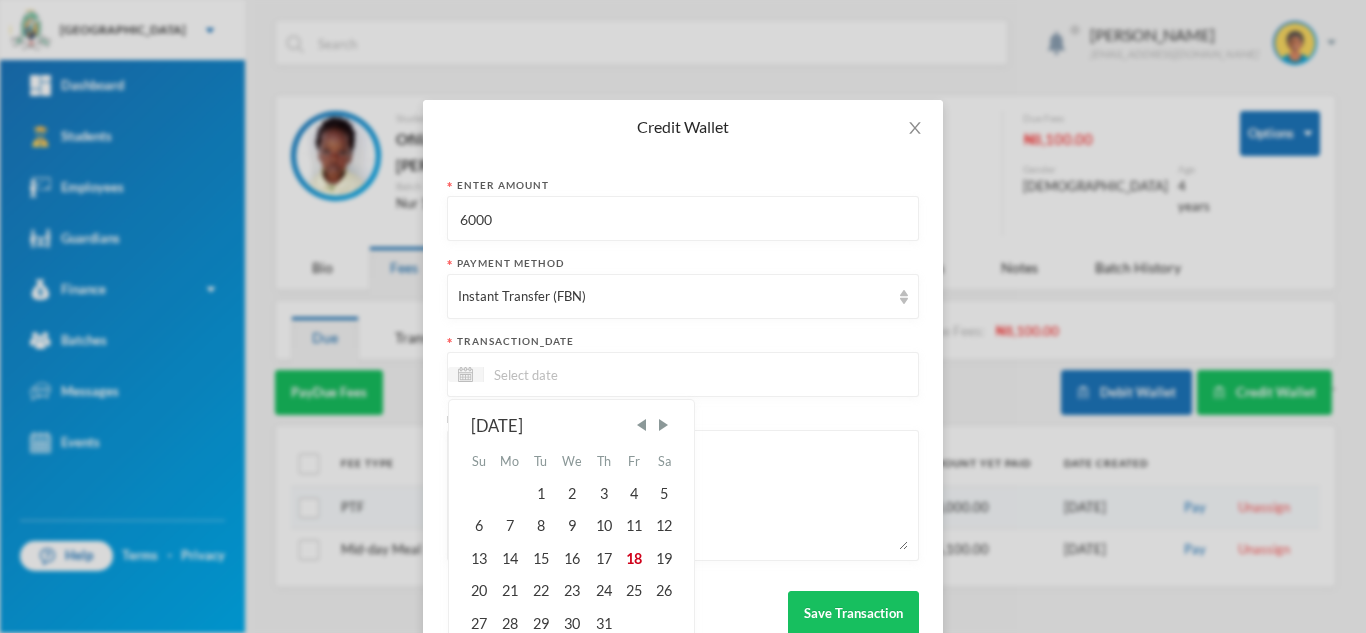 click at bounding box center (568, 374) 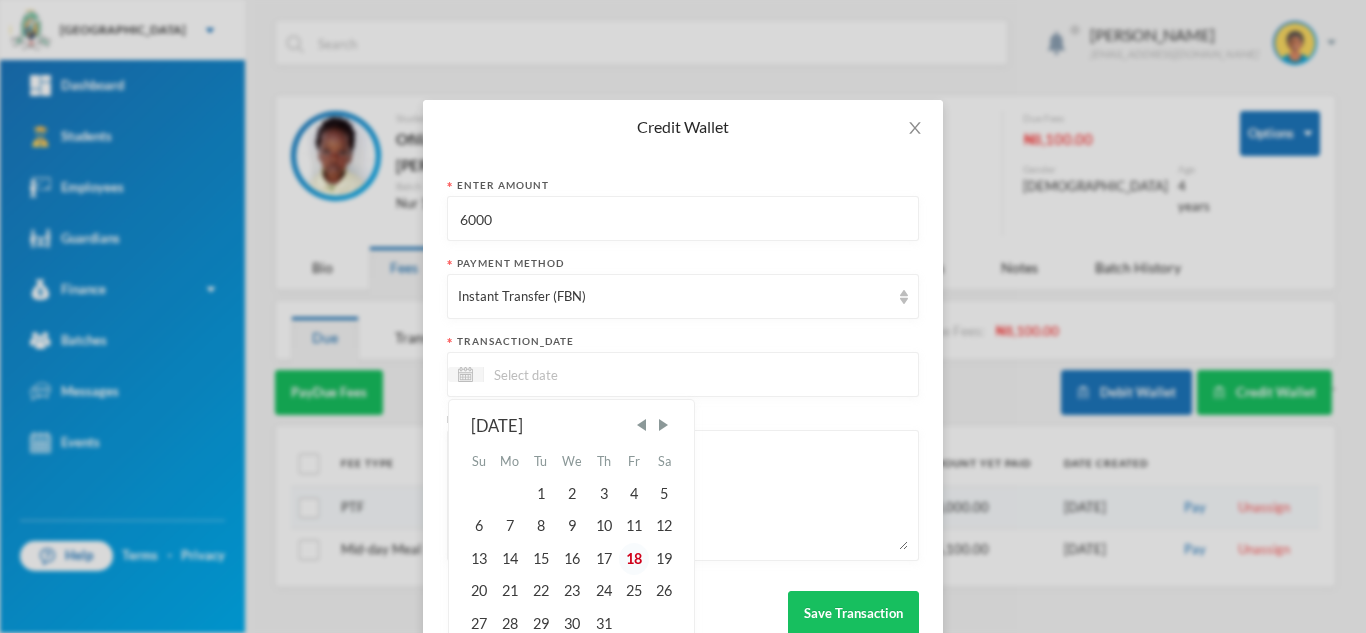 click on "18" at bounding box center (634, 559) 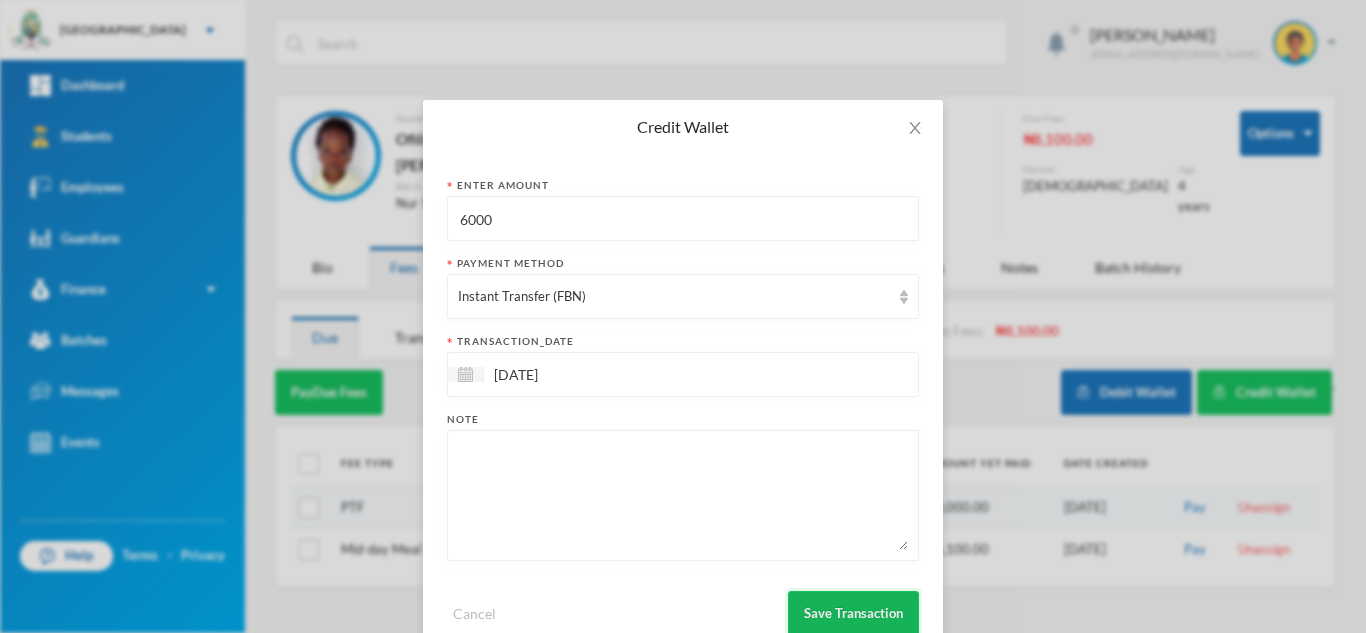 click on "Save Transaction" at bounding box center [853, 613] 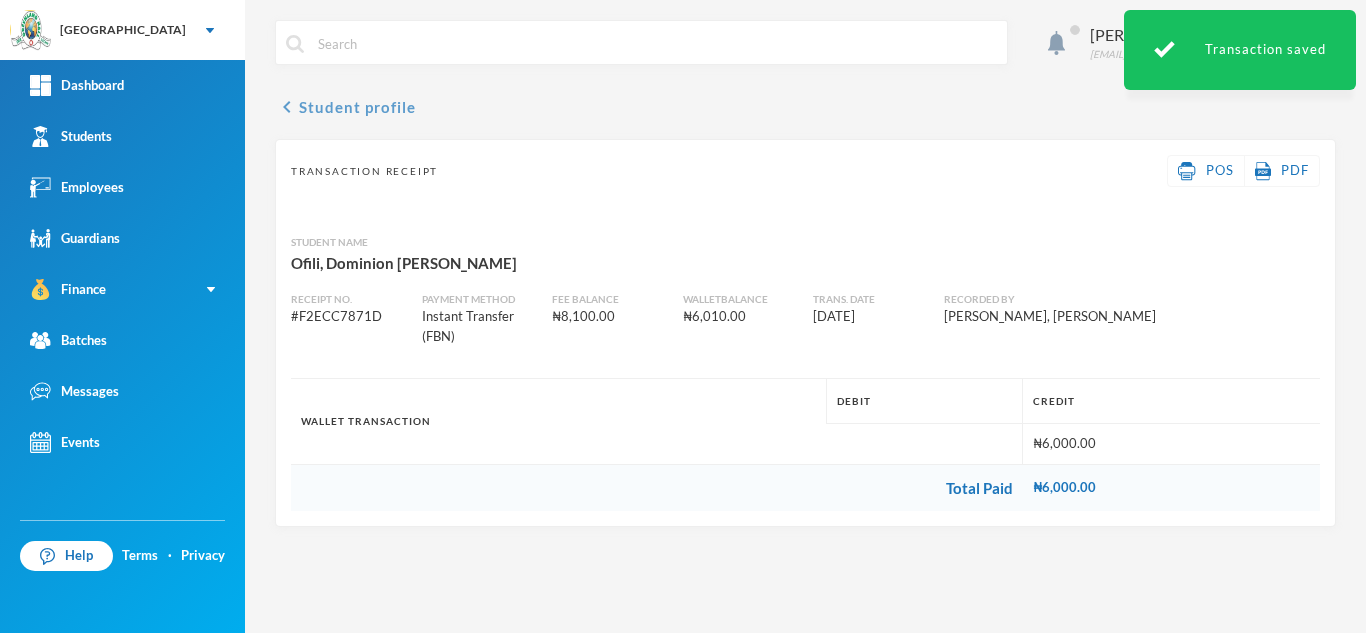 click on "chevron_left Student profile" at bounding box center (345, 107) 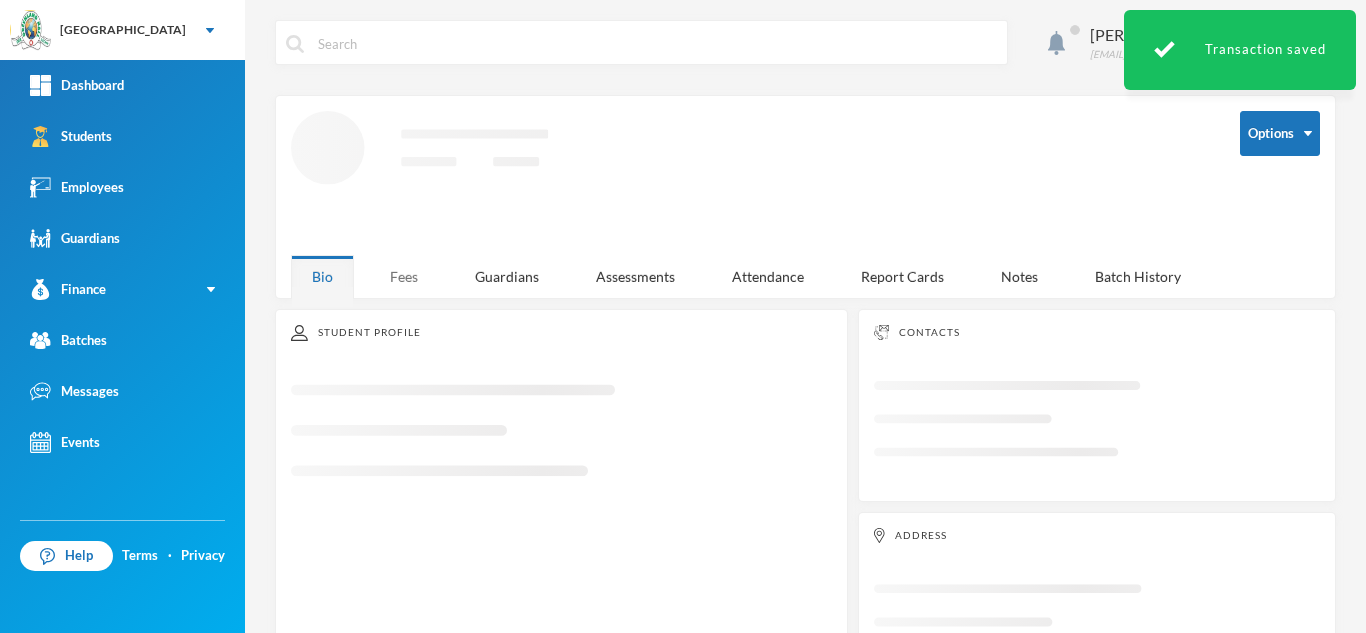 click on "Fees" at bounding box center (404, 276) 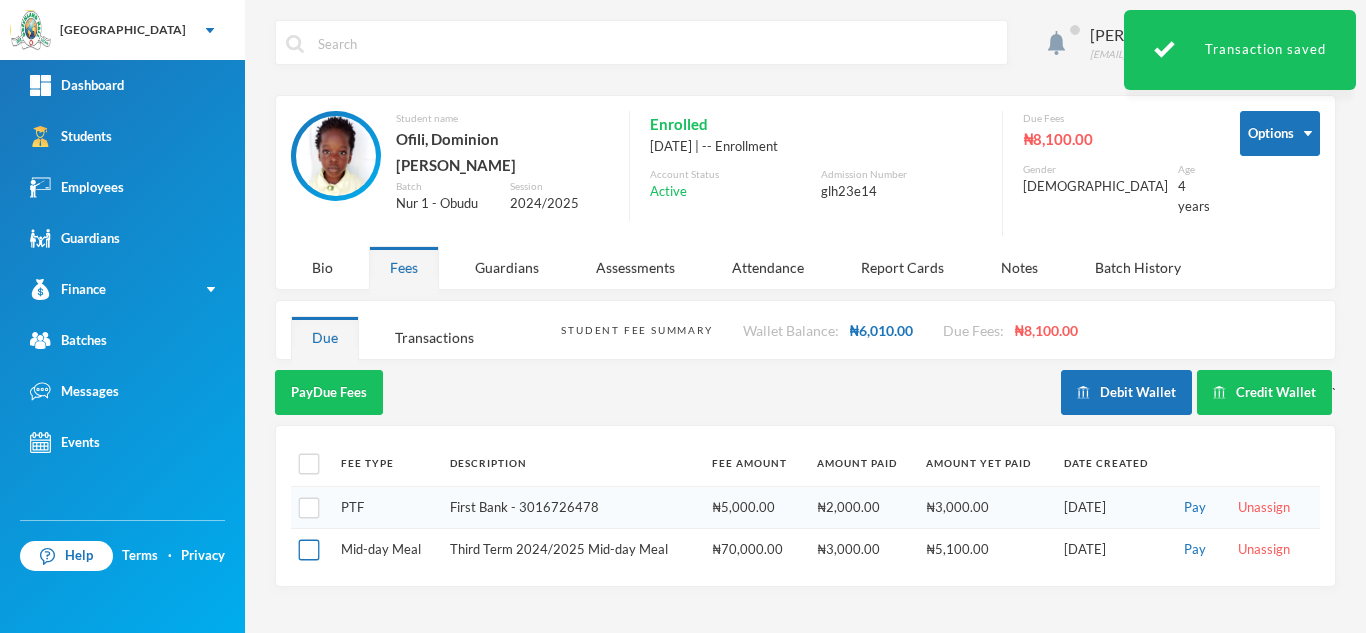 click at bounding box center [309, 550] 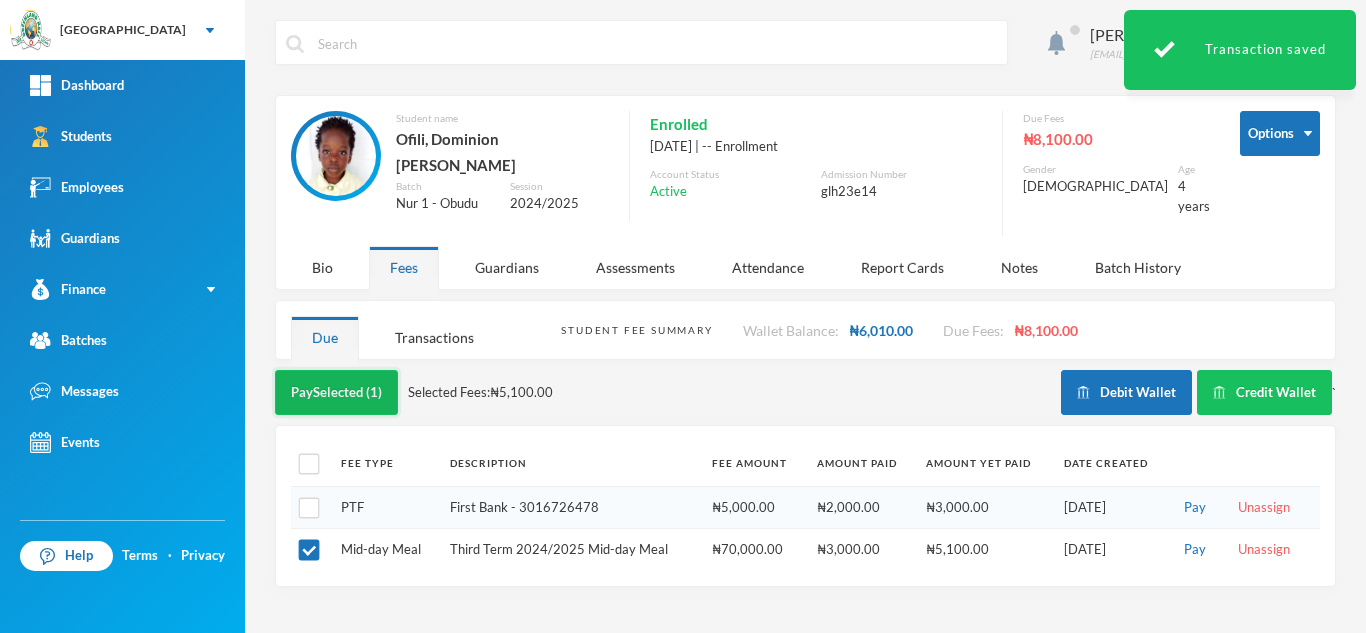 click on "Pay  Selected (1)" at bounding box center [336, 392] 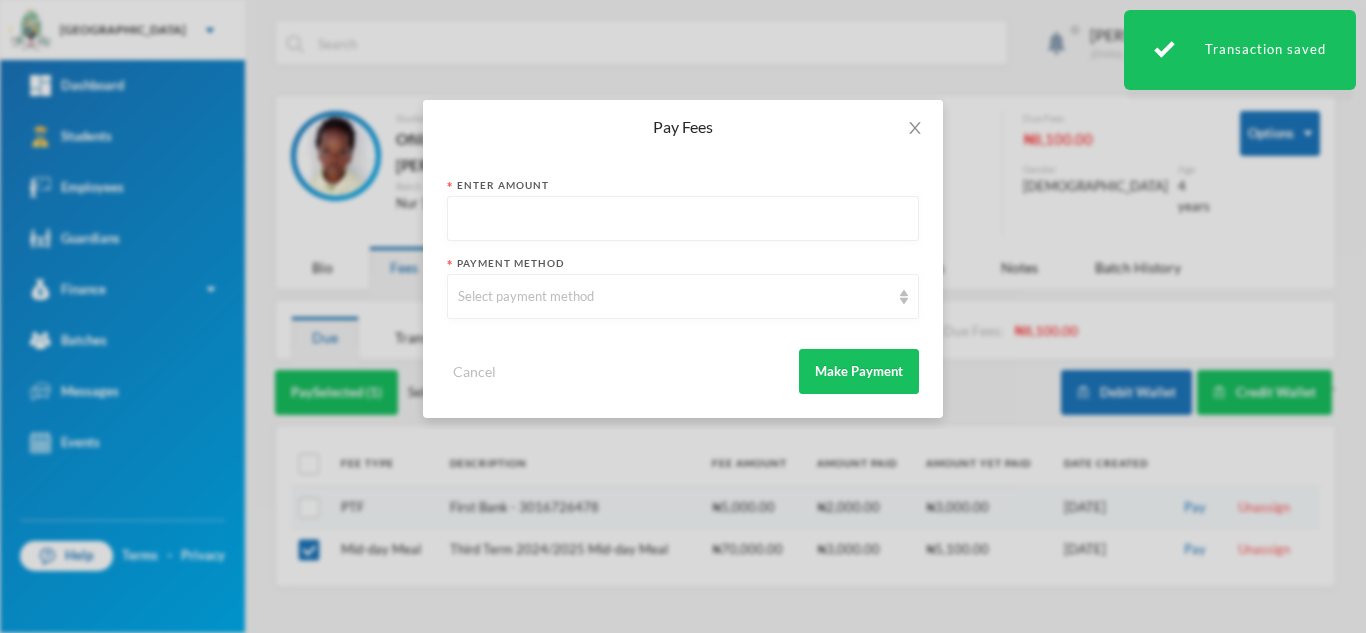 click at bounding box center (683, 219) 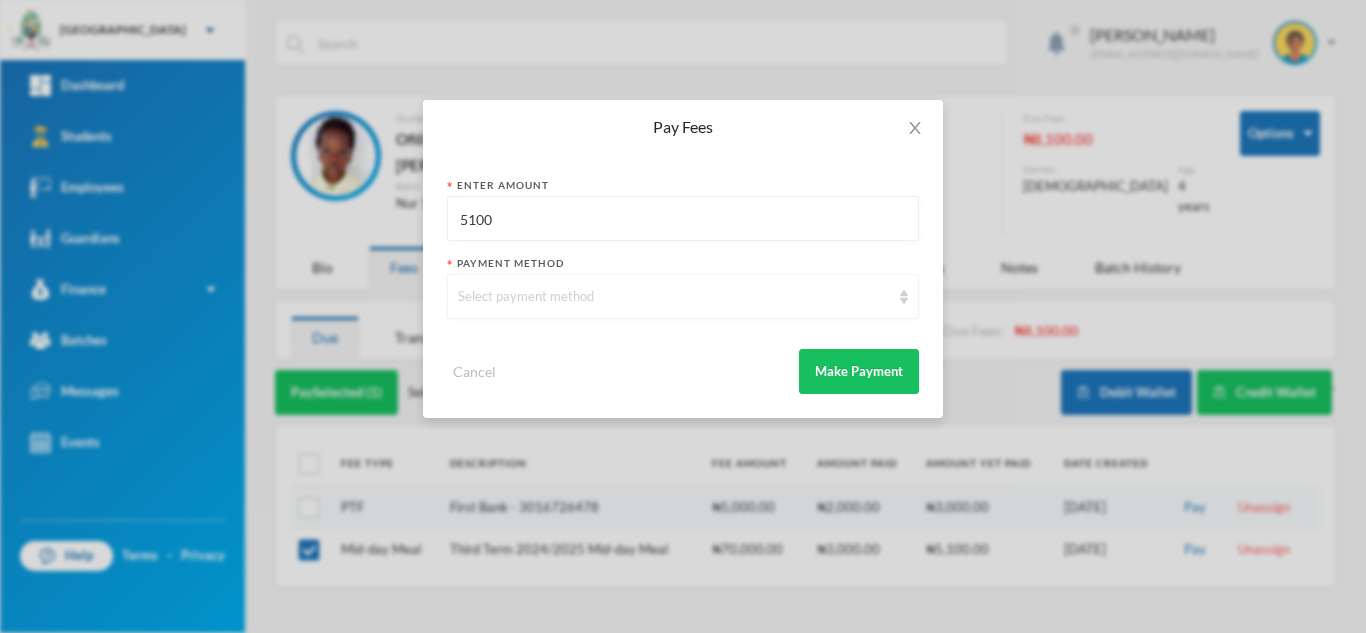type on "5100" 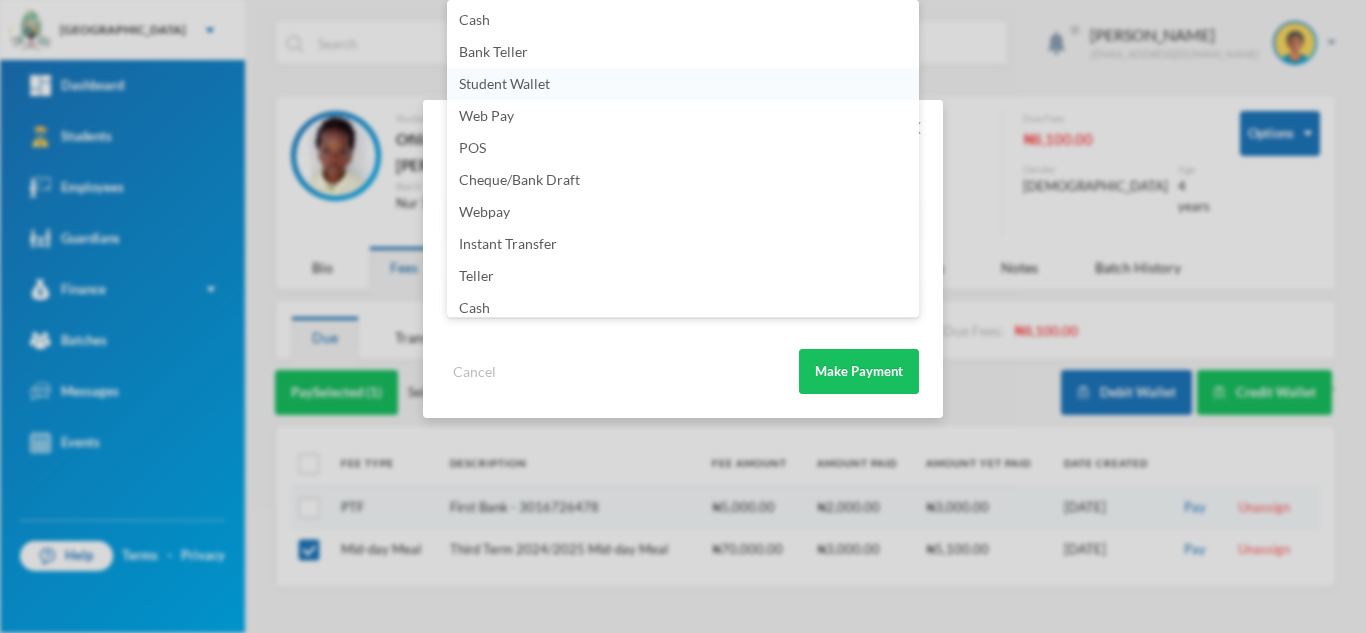 click on "Student Wallet" at bounding box center (504, 83) 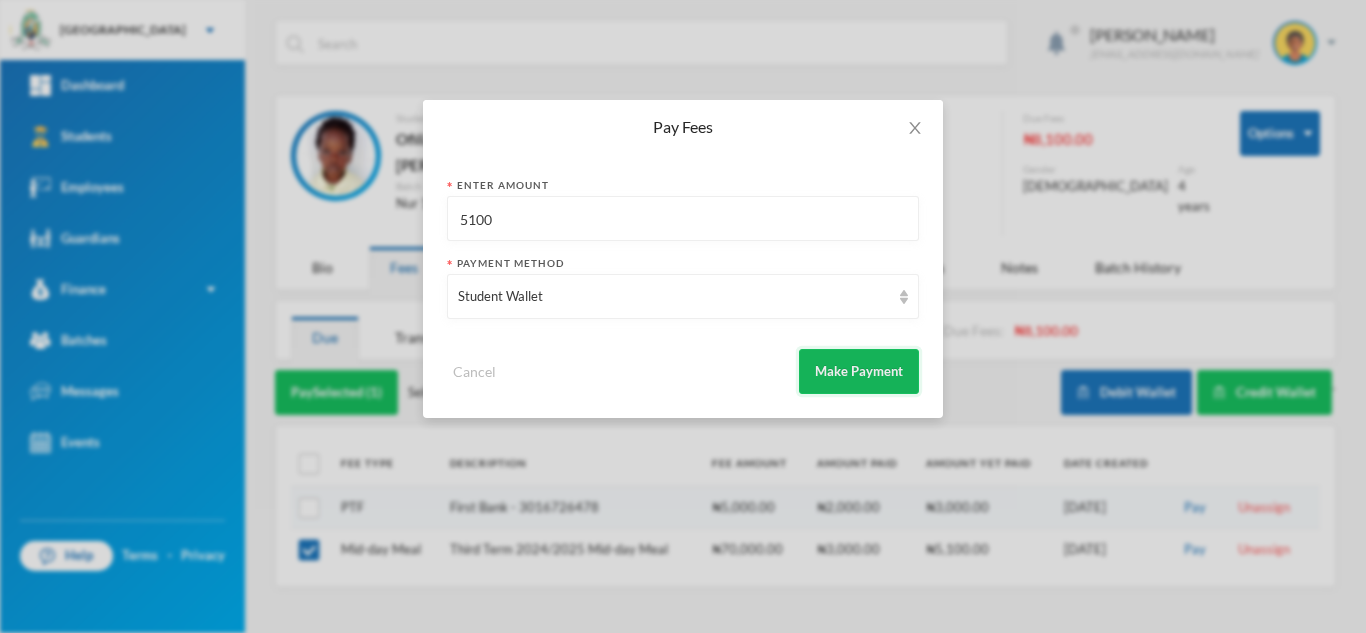 click on "Make Payment" at bounding box center (859, 371) 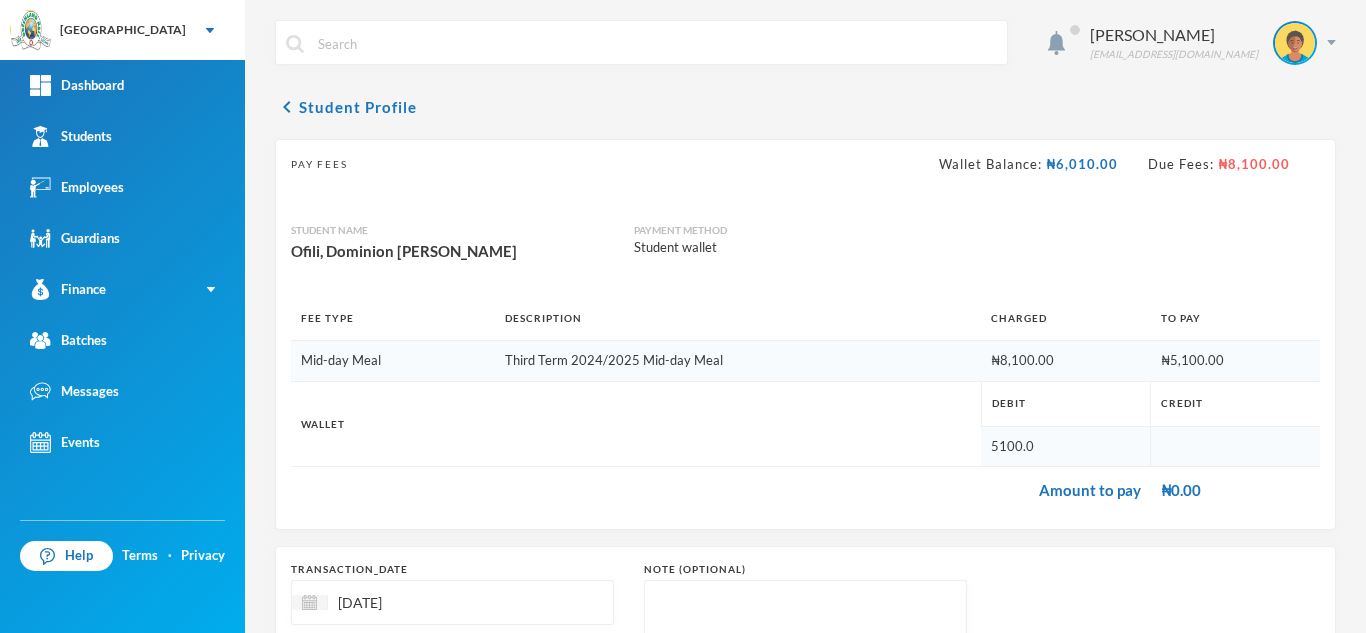 scroll, scrollTop: 214, scrollLeft: 0, axis: vertical 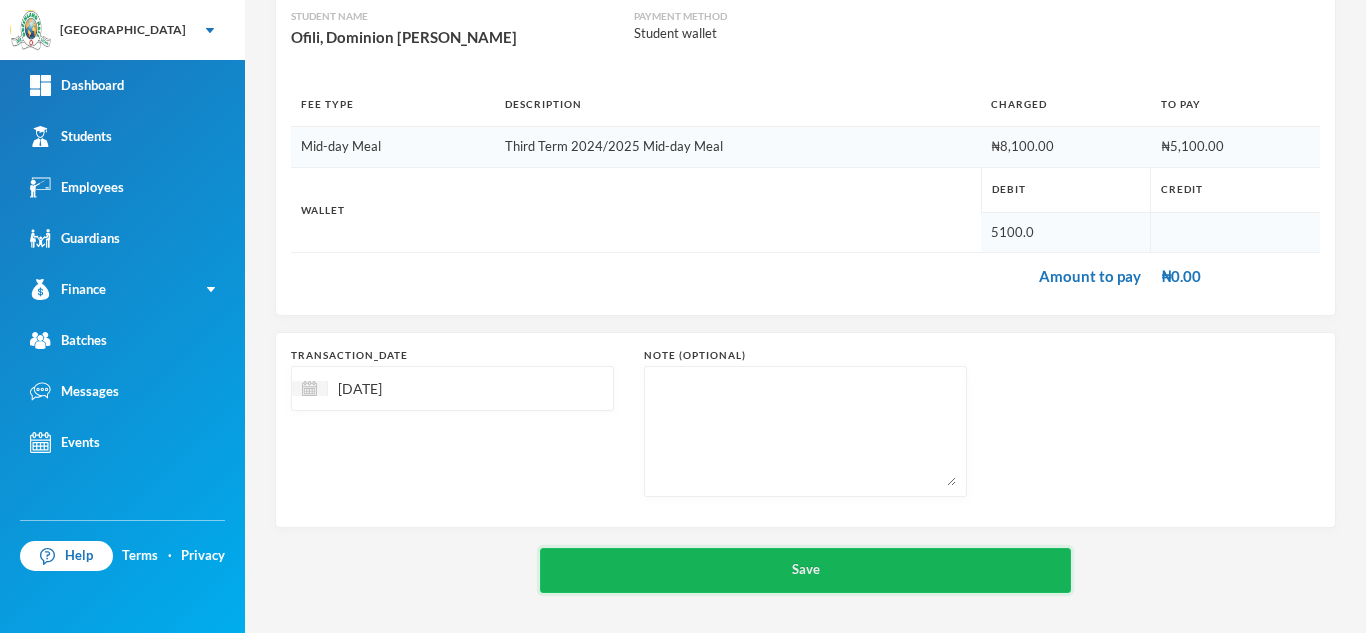 click on "Save" at bounding box center (805, 570) 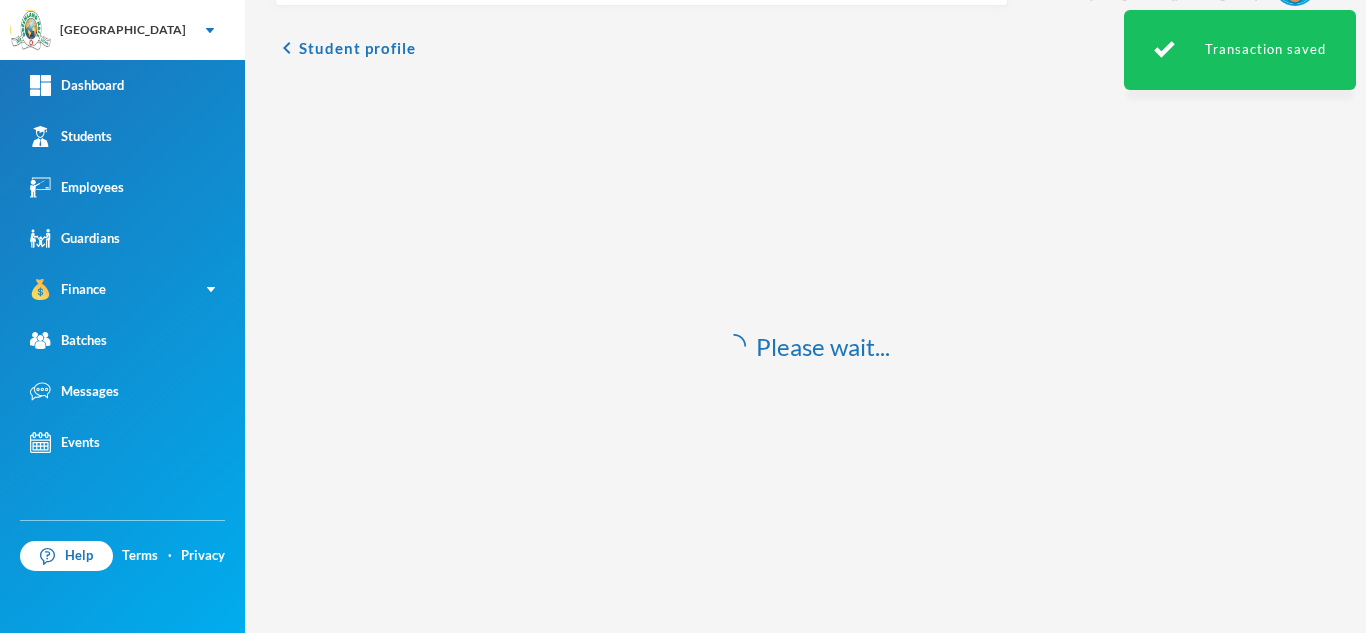scroll, scrollTop: 0, scrollLeft: 0, axis: both 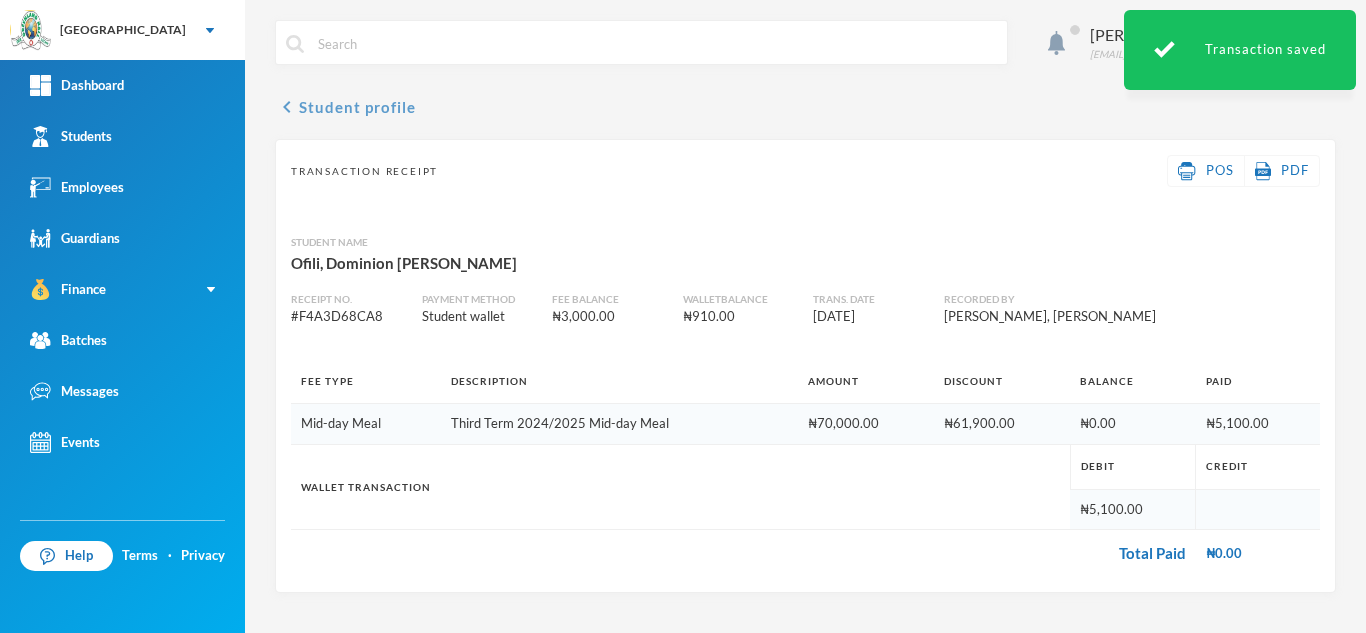 click on "chevron_left Student profile" at bounding box center [345, 107] 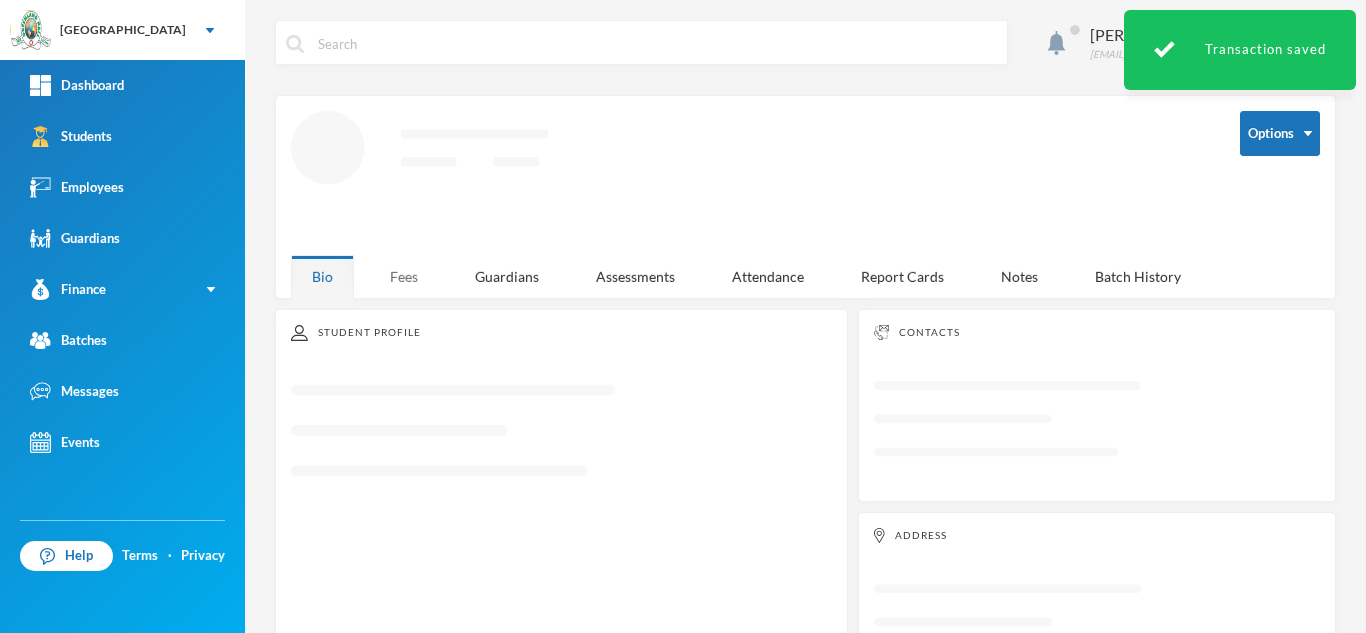 click on "Fees" at bounding box center [404, 276] 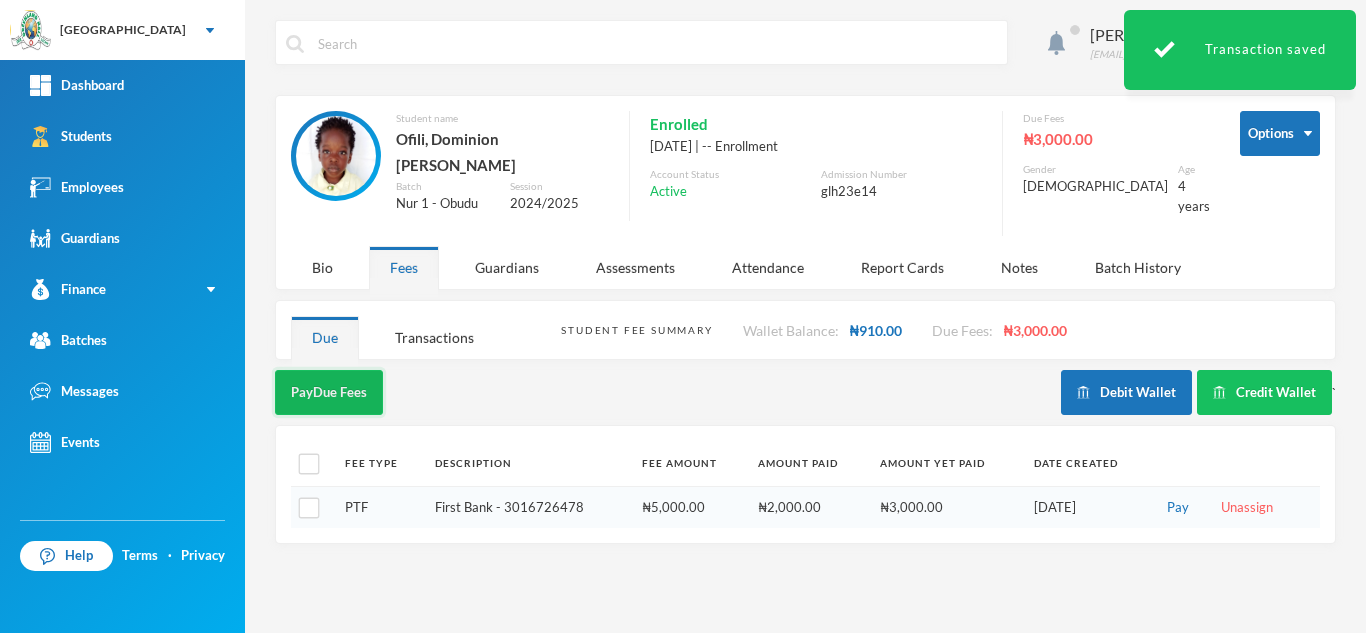 click on "Pay  Due Fees" at bounding box center [329, 392] 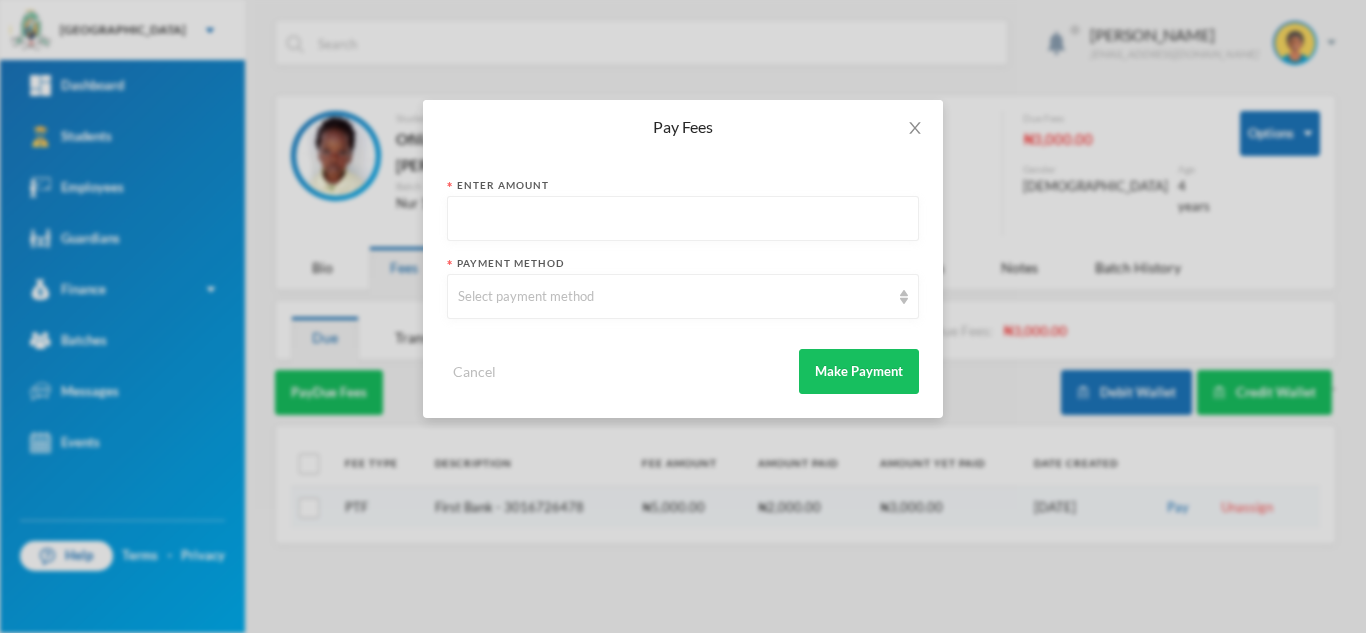 click at bounding box center [683, 219] 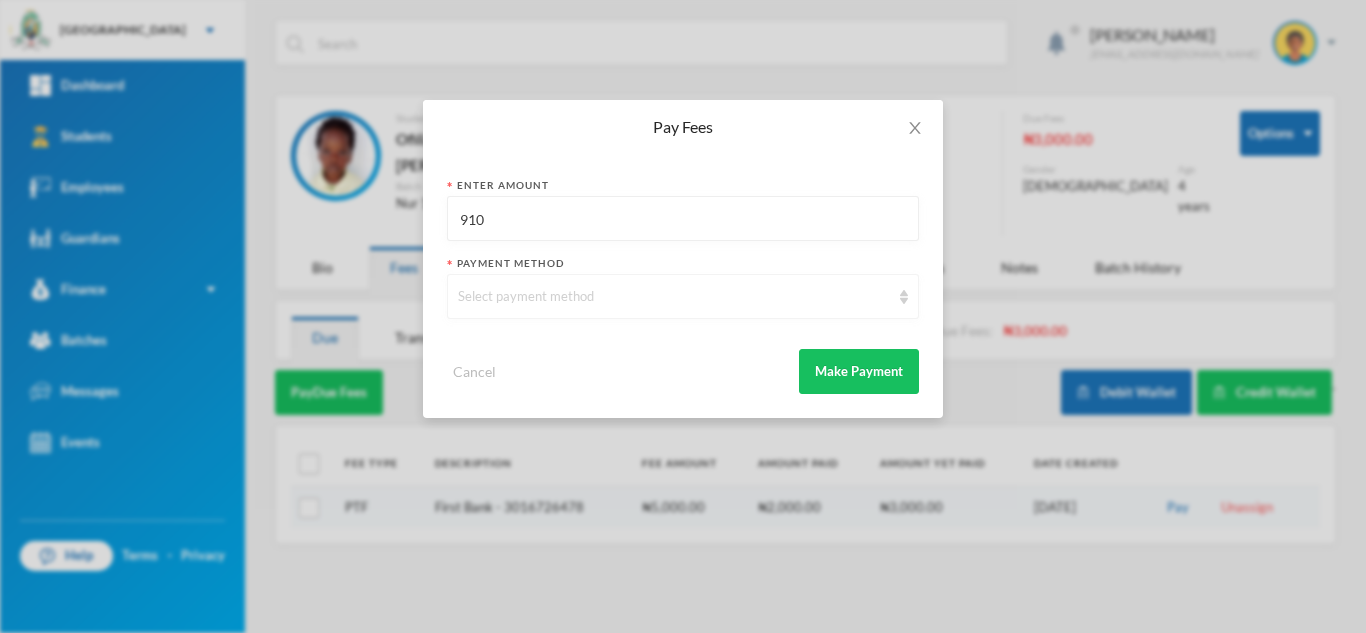 type on "910" 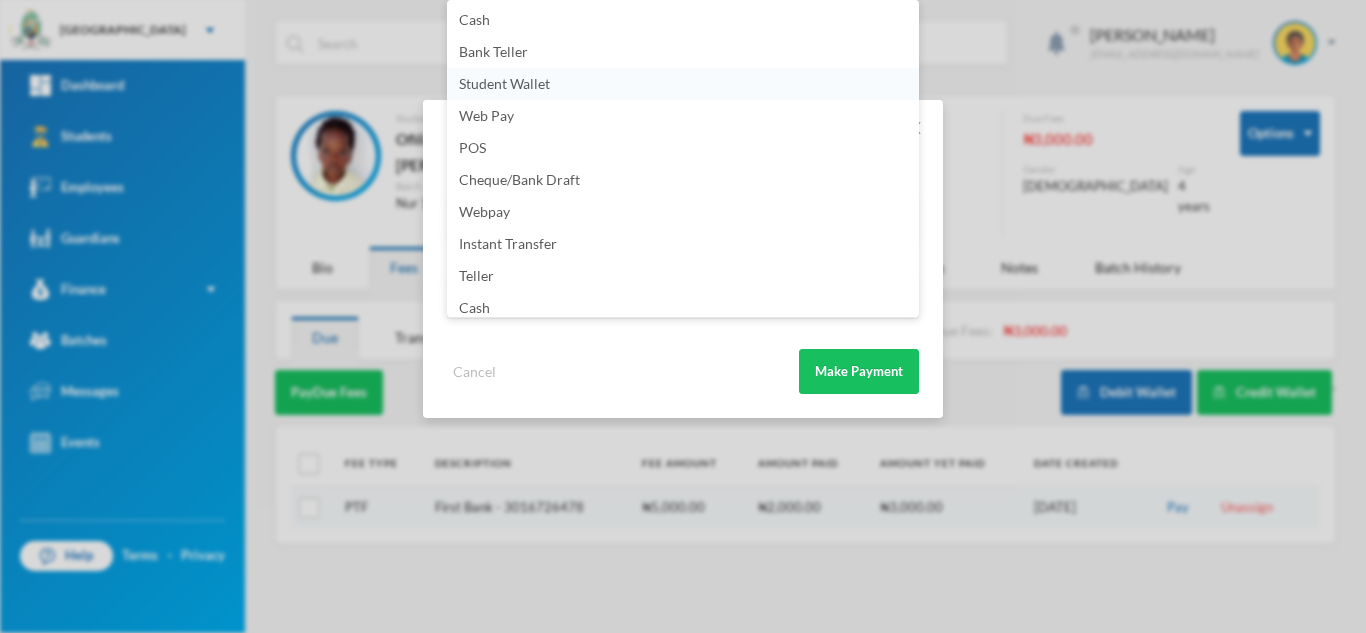 click on "Student Wallet" at bounding box center (683, 84) 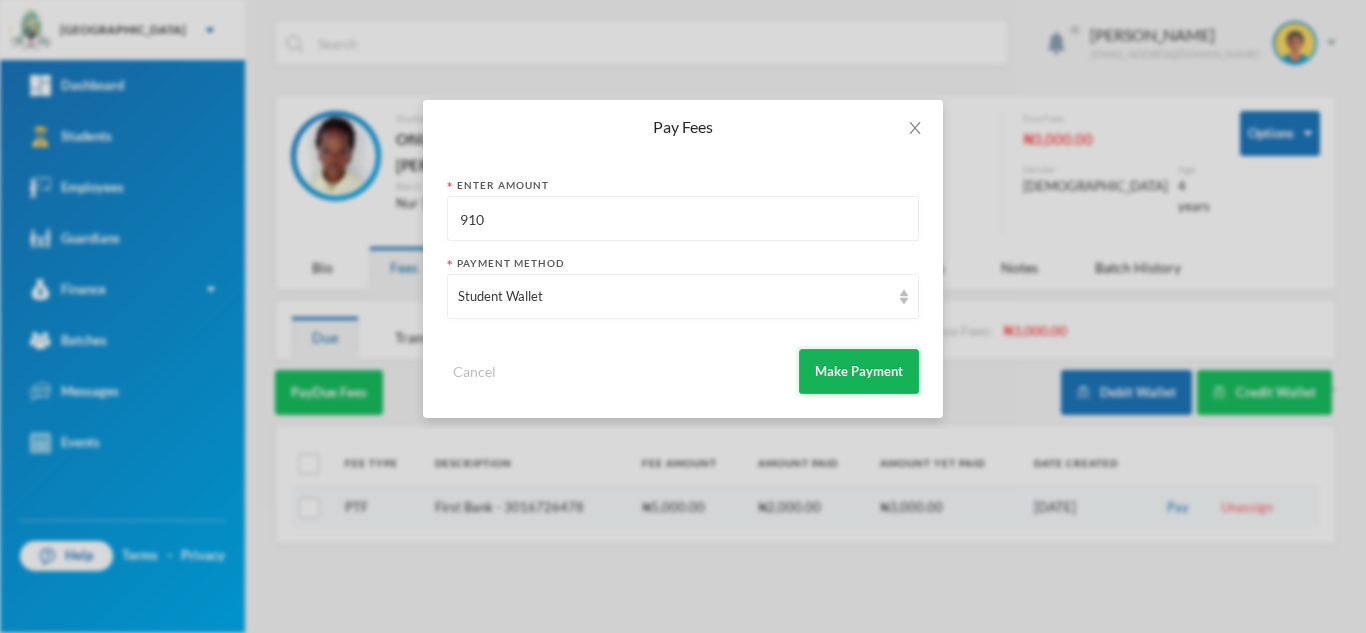 click on "Make Payment" at bounding box center [859, 371] 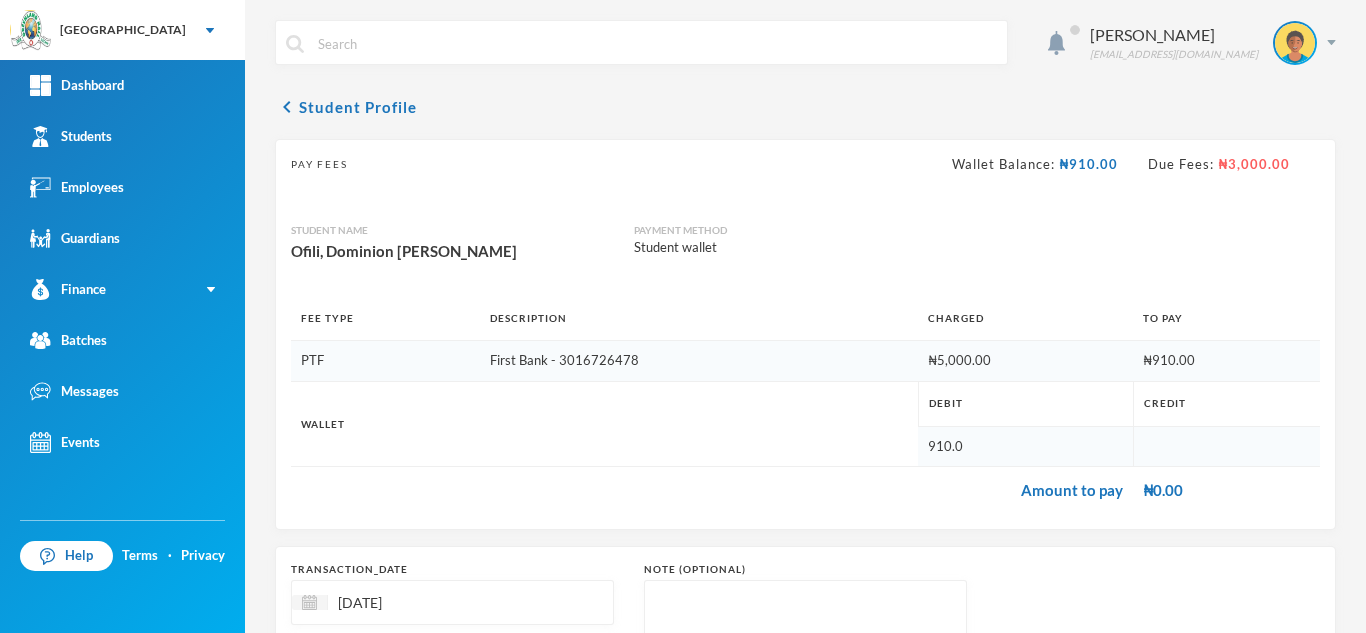 scroll, scrollTop: 214, scrollLeft: 0, axis: vertical 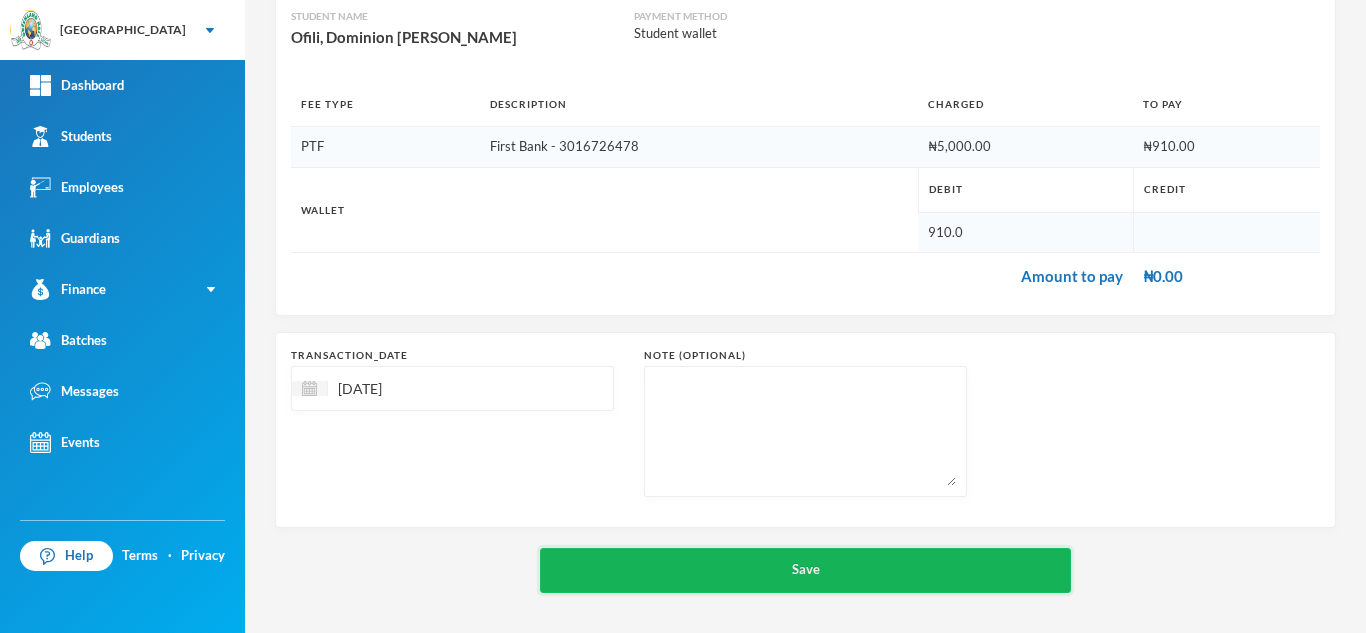 click on "Save" at bounding box center (805, 570) 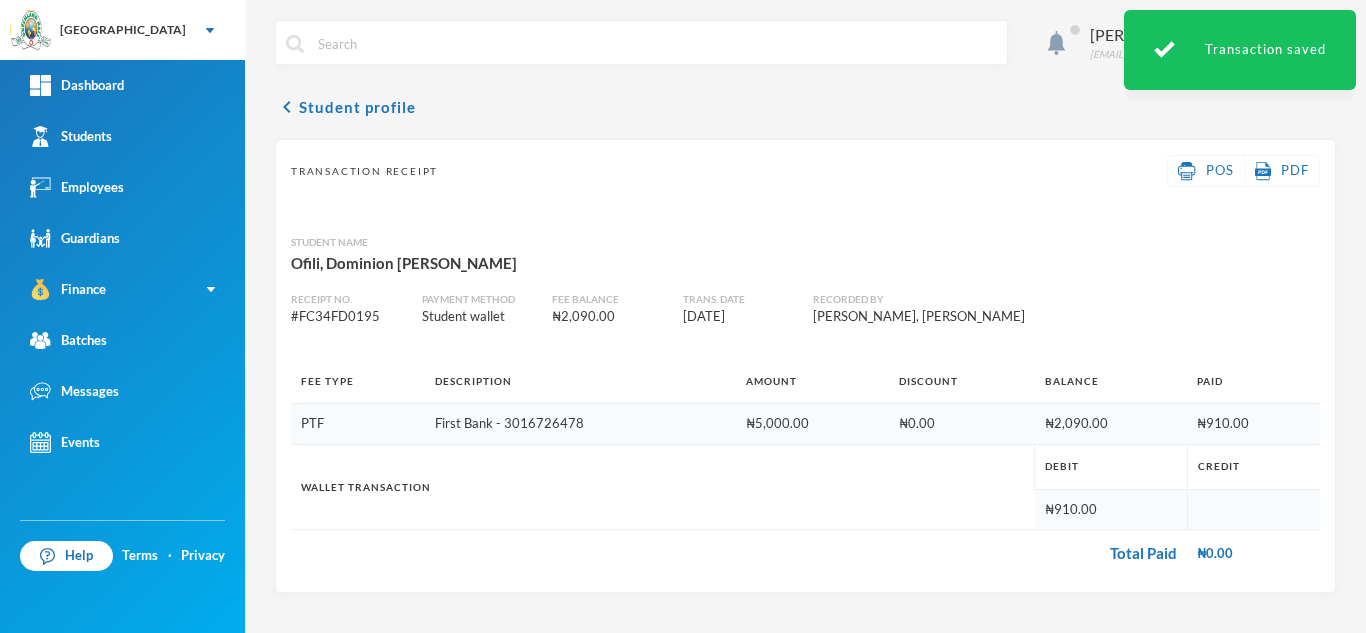 scroll, scrollTop: 0, scrollLeft: 0, axis: both 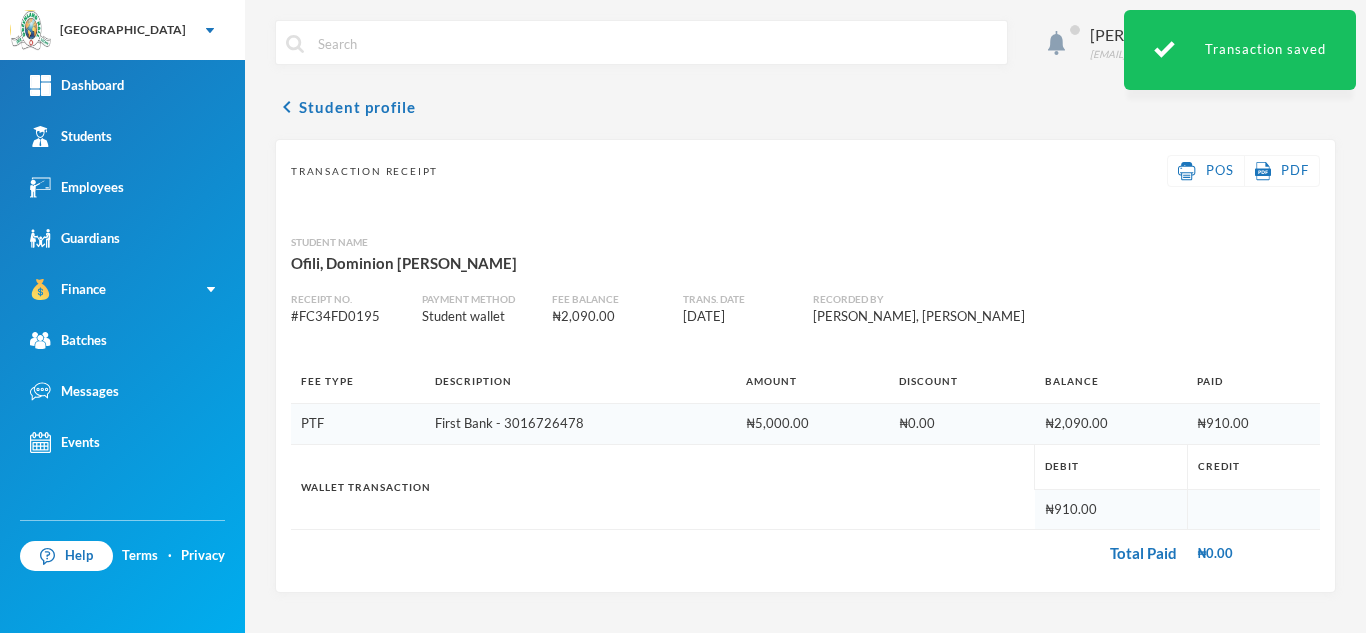 click at bounding box center [656, 43] 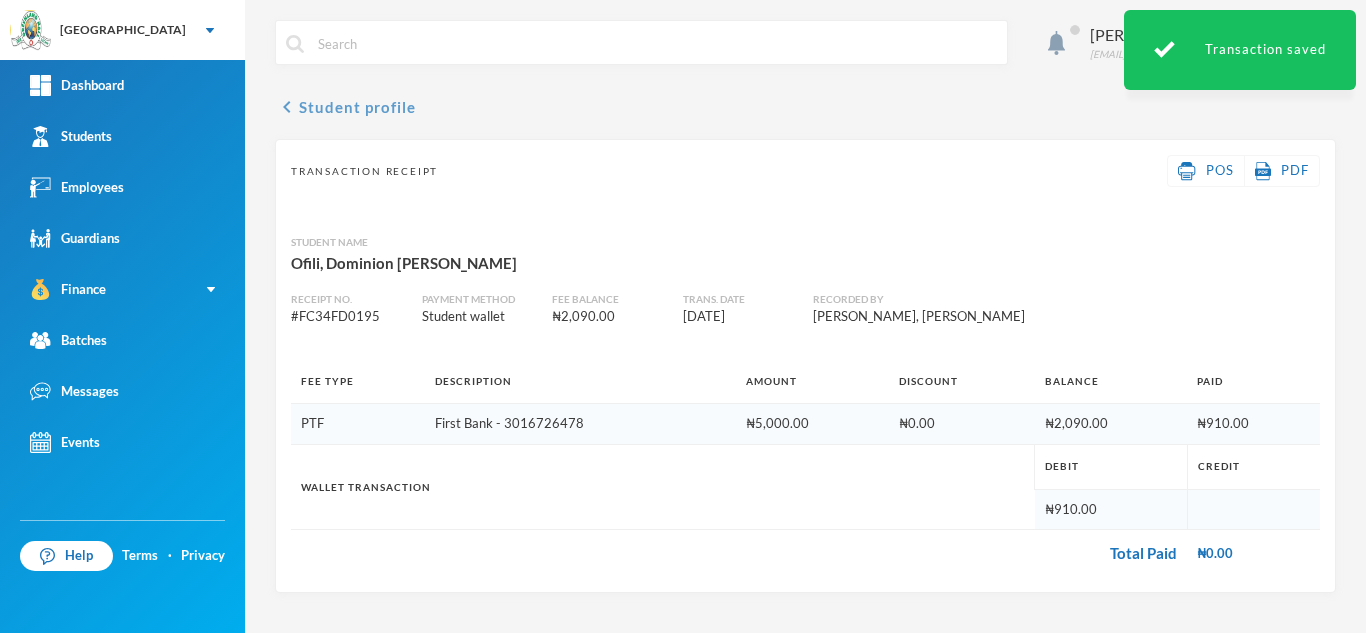click on "chevron_left Student profile" at bounding box center (345, 107) 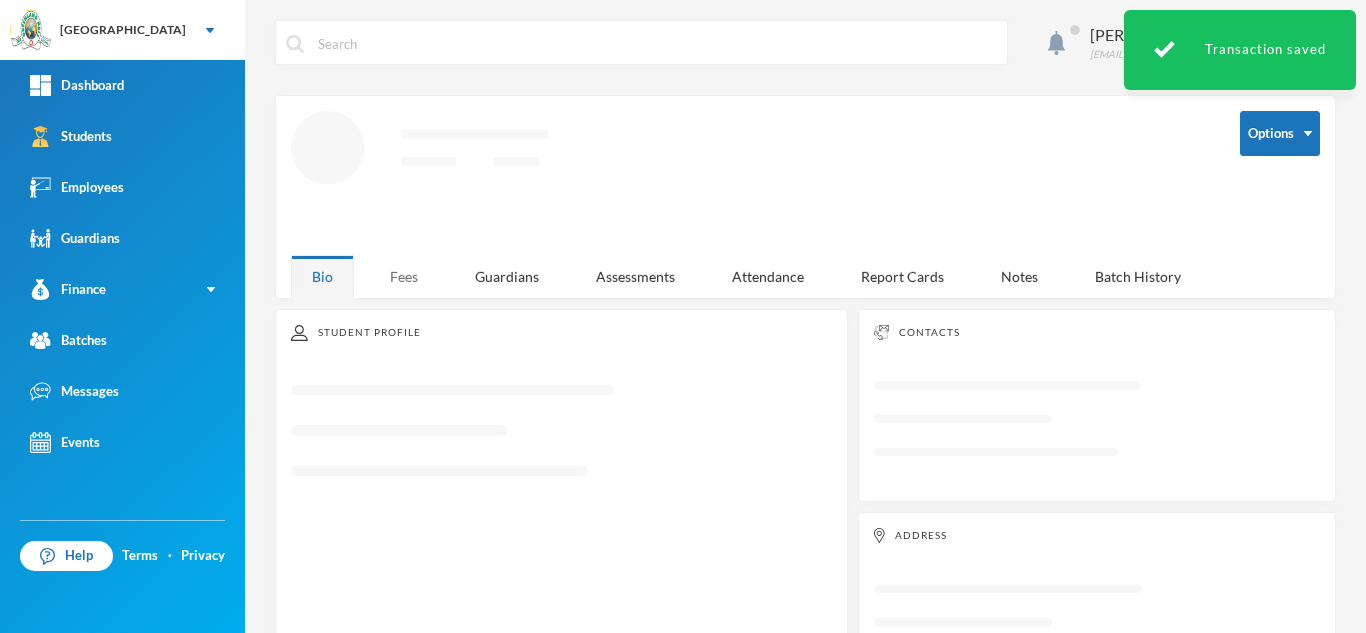 click on "Fees" at bounding box center [404, 276] 